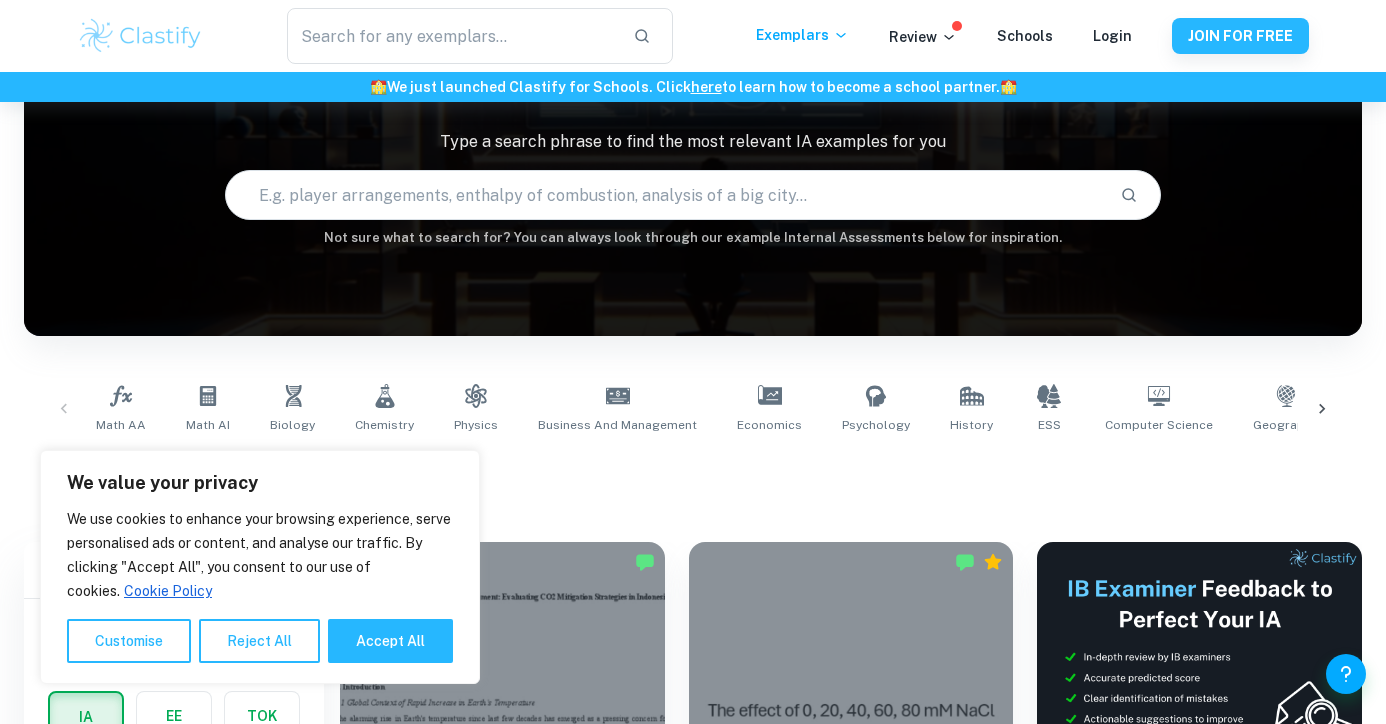 scroll, scrollTop: 156, scrollLeft: 0, axis: vertical 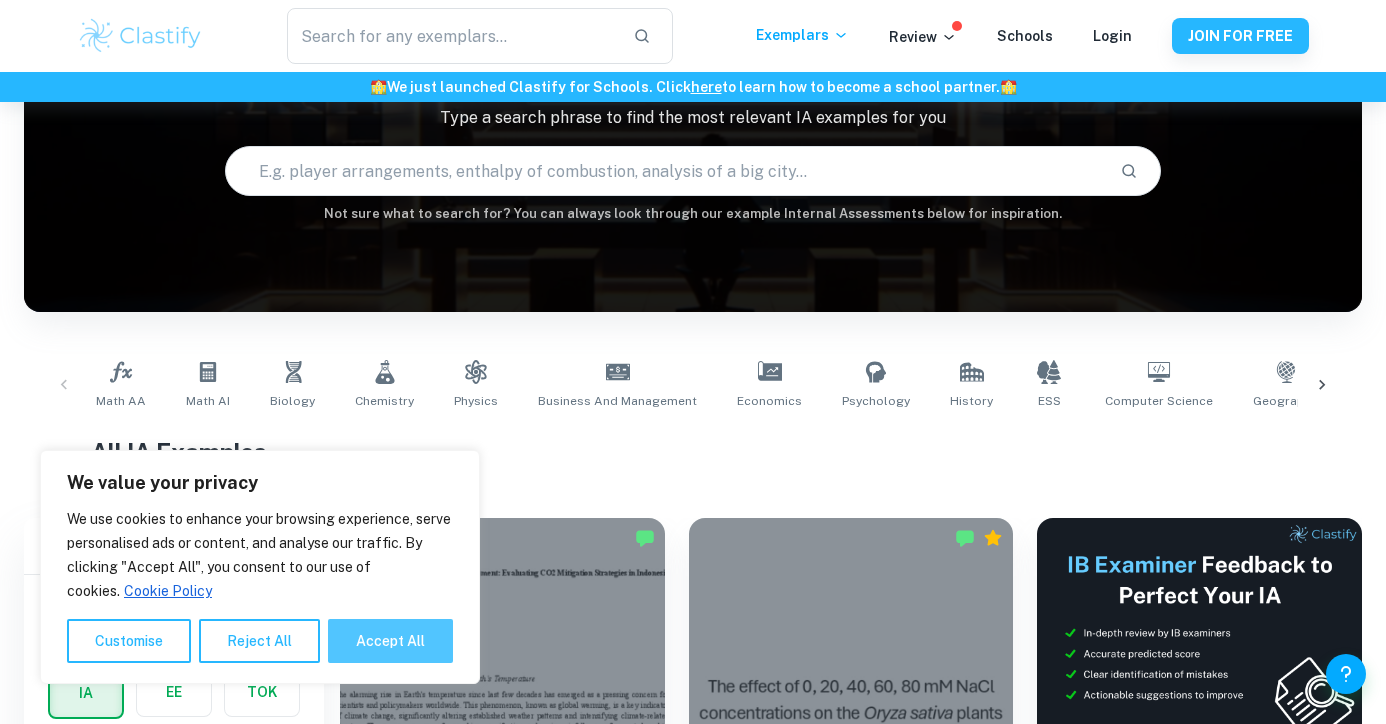 click on "Accept All" at bounding box center (390, 641) 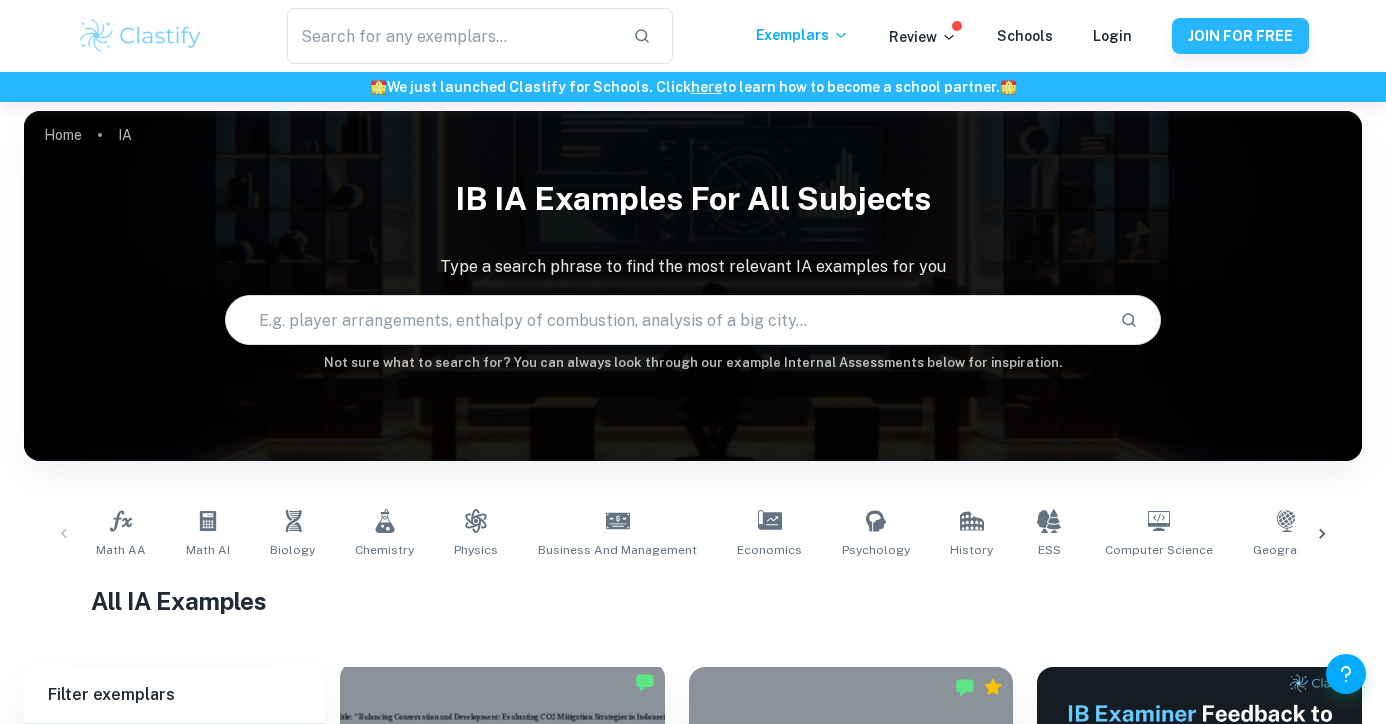 scroll, scrollTop: 0, scrollLeft: 0, axis: both 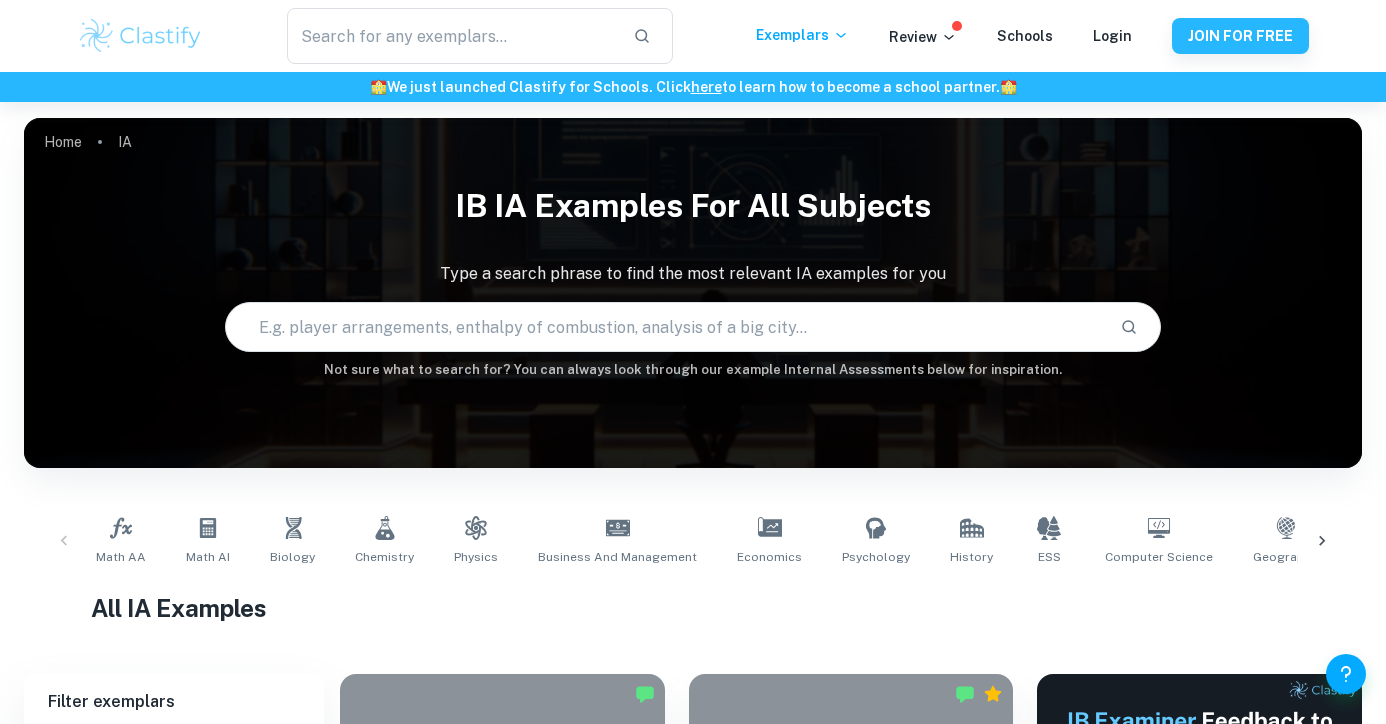 click on "Math AA Math AI Biology Chemistry Physics Business and Management Economics Psychology History ESS Computer Science Geography Visual Arts Comparative Study Visual Arts Process Portfolio Global Politics English A (Lang & Lit) HL Essay English A (Lit) HL Essay English A ([PERSON_NAME] & Lit) IO English A (Lit) IO Design Technology Sports Science" at bounding box center [693, 541] 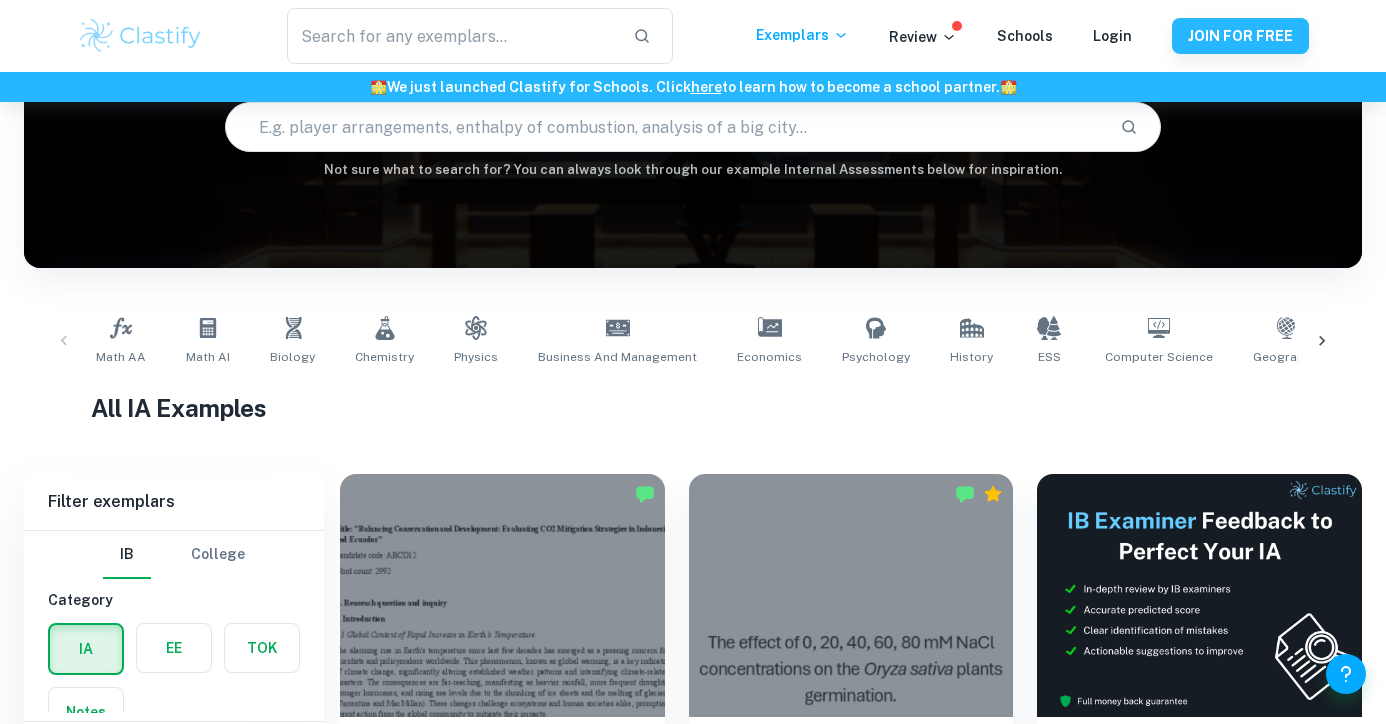 scroll, scrollTop: 196, scrollLeft: 0, axis: vertical 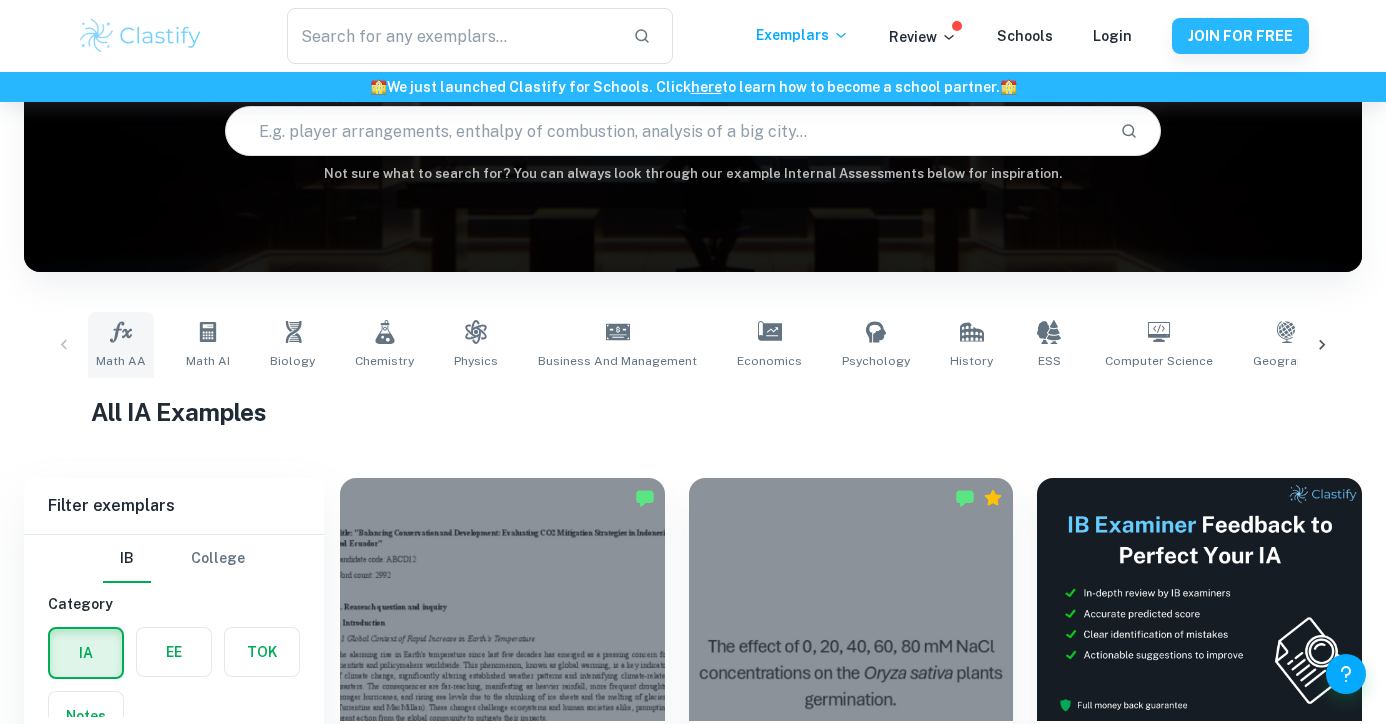 click on "Math AA" at bounding box center (121, 345) 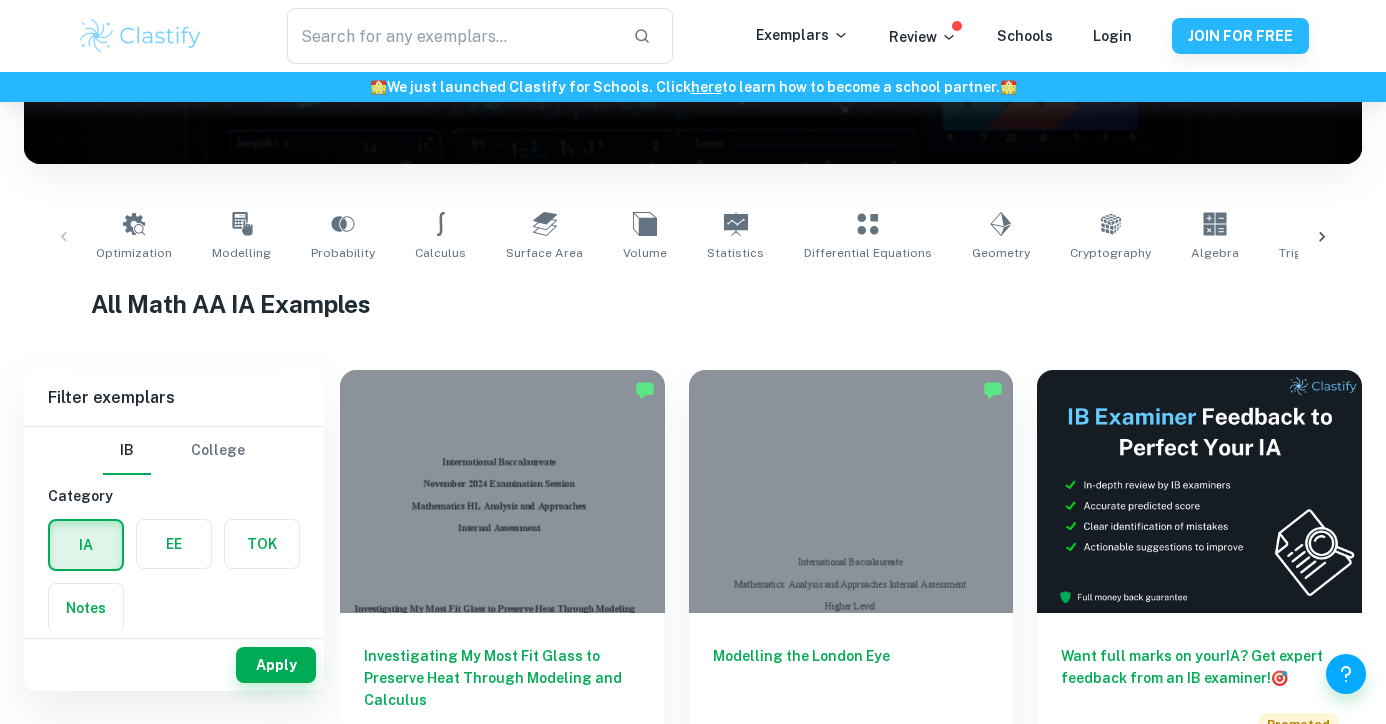 scroll, scrollTop: 275, scrollLeft: 0, axis: vertical 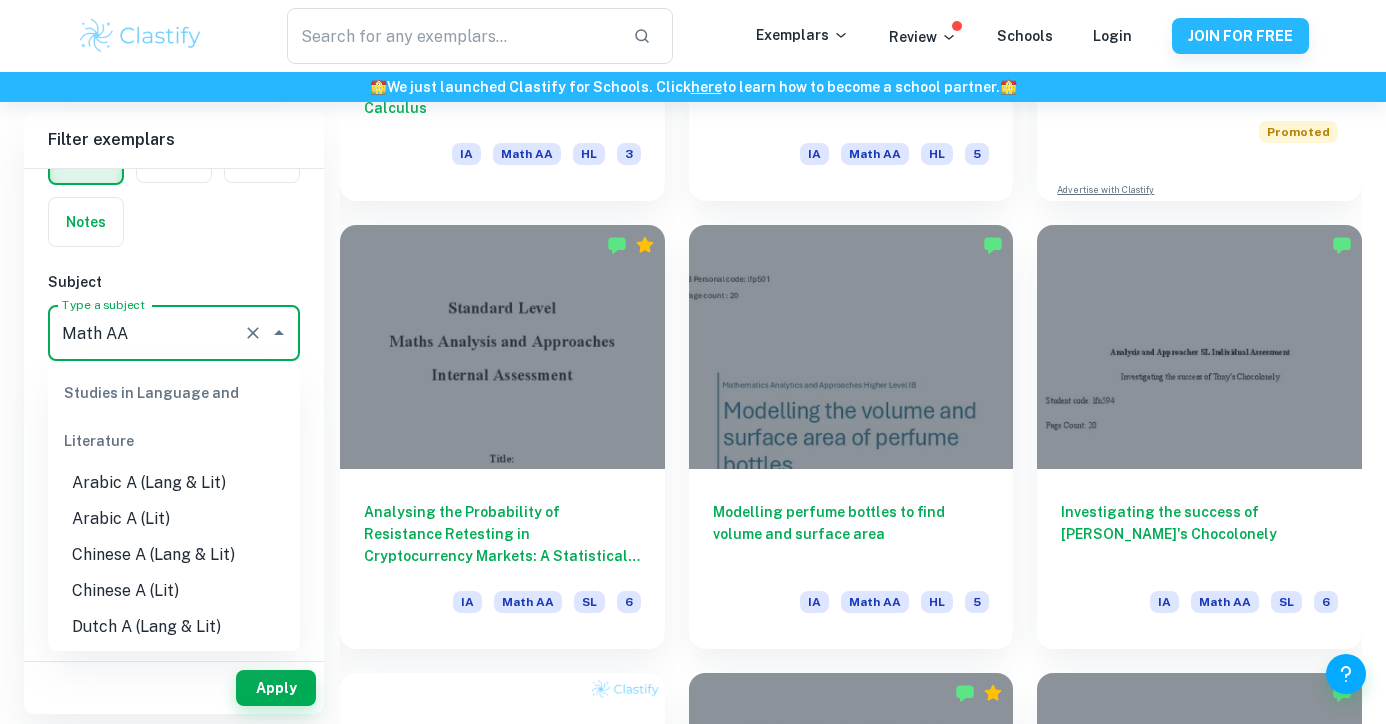 click on "Math AA" at bounding box center [146, 333] 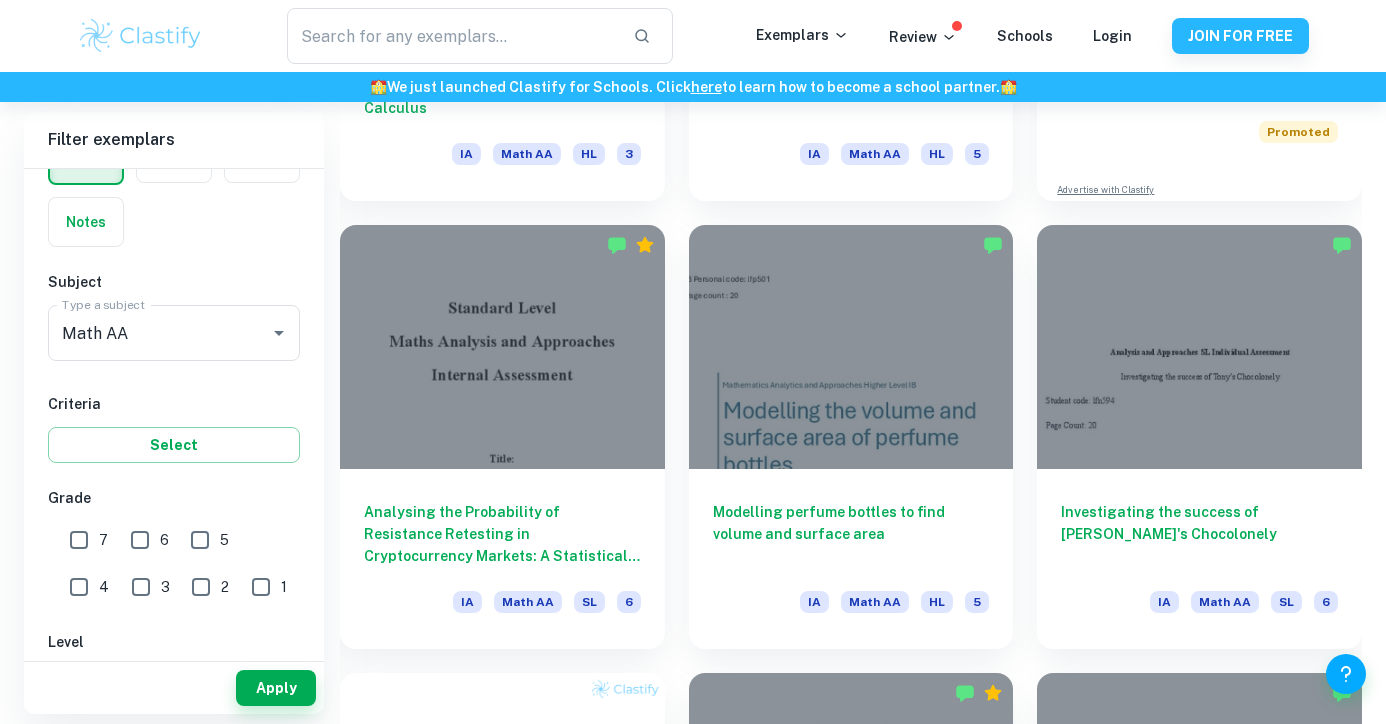 click on "Subject" at bounding box center (174, 282) 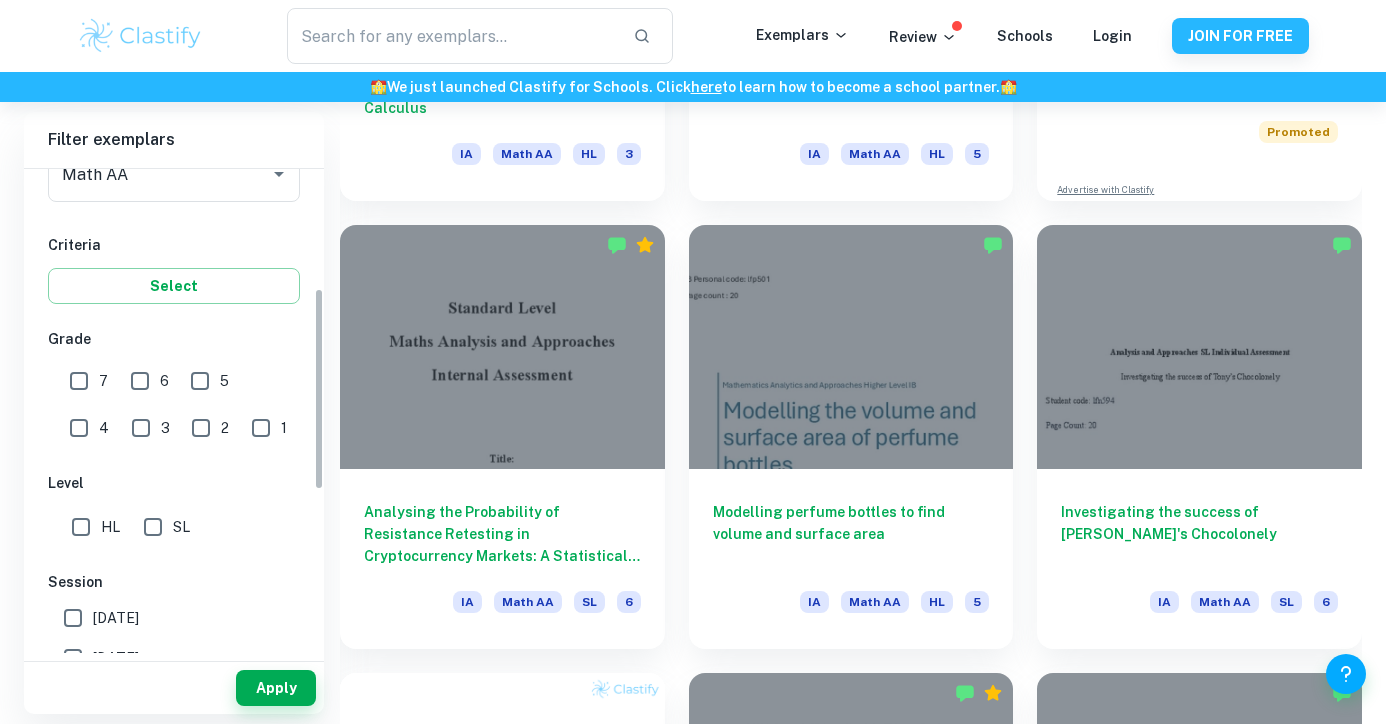 scroll, scrollTop: 285, scrollLeft: 0, axis: vertical 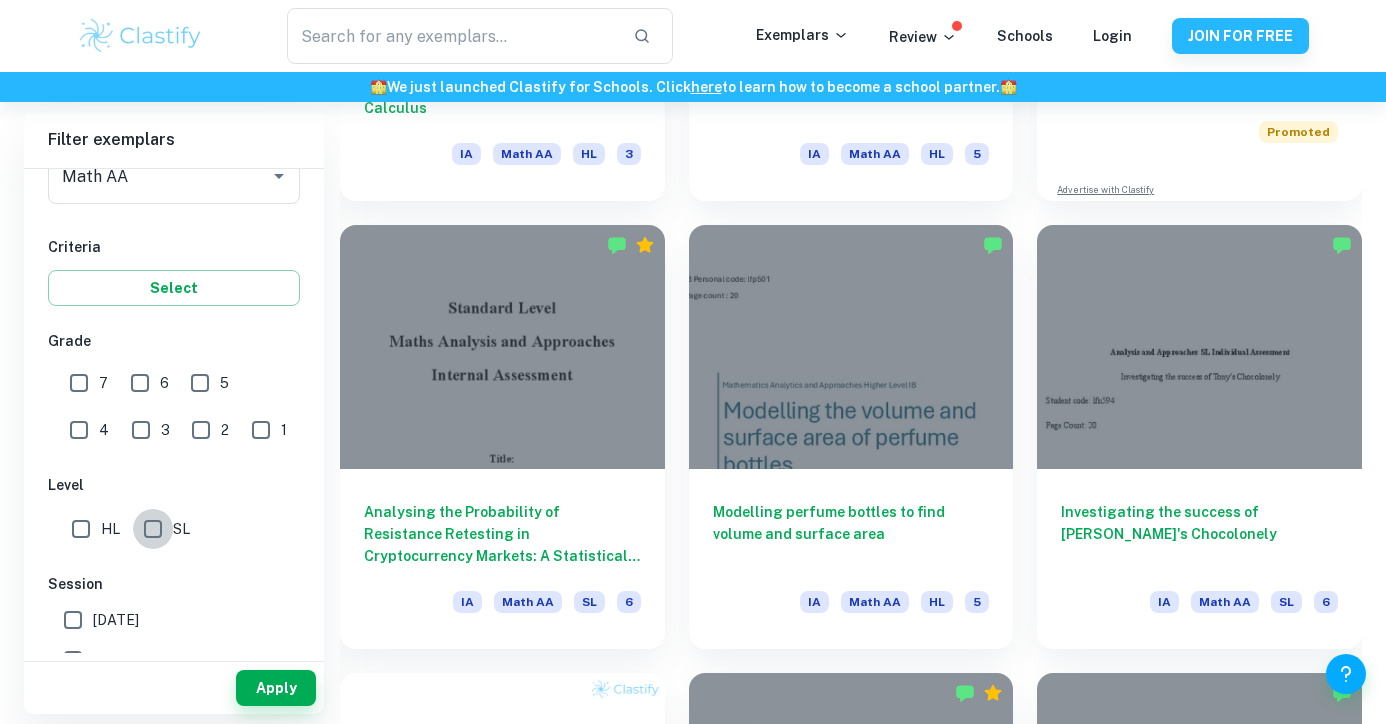 click on "SL" at bounding box center (153, 529) 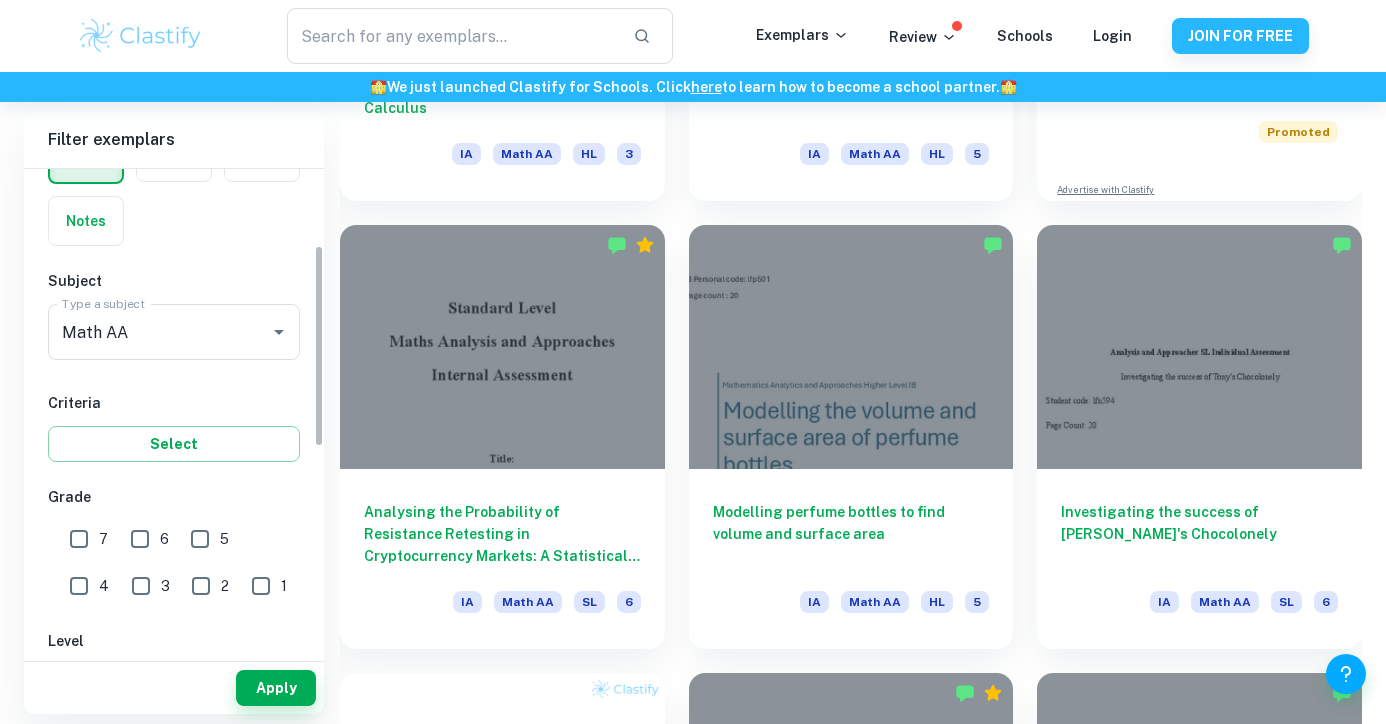 scroll, scrollTop: 0, scrollLeft: 0, axis: both 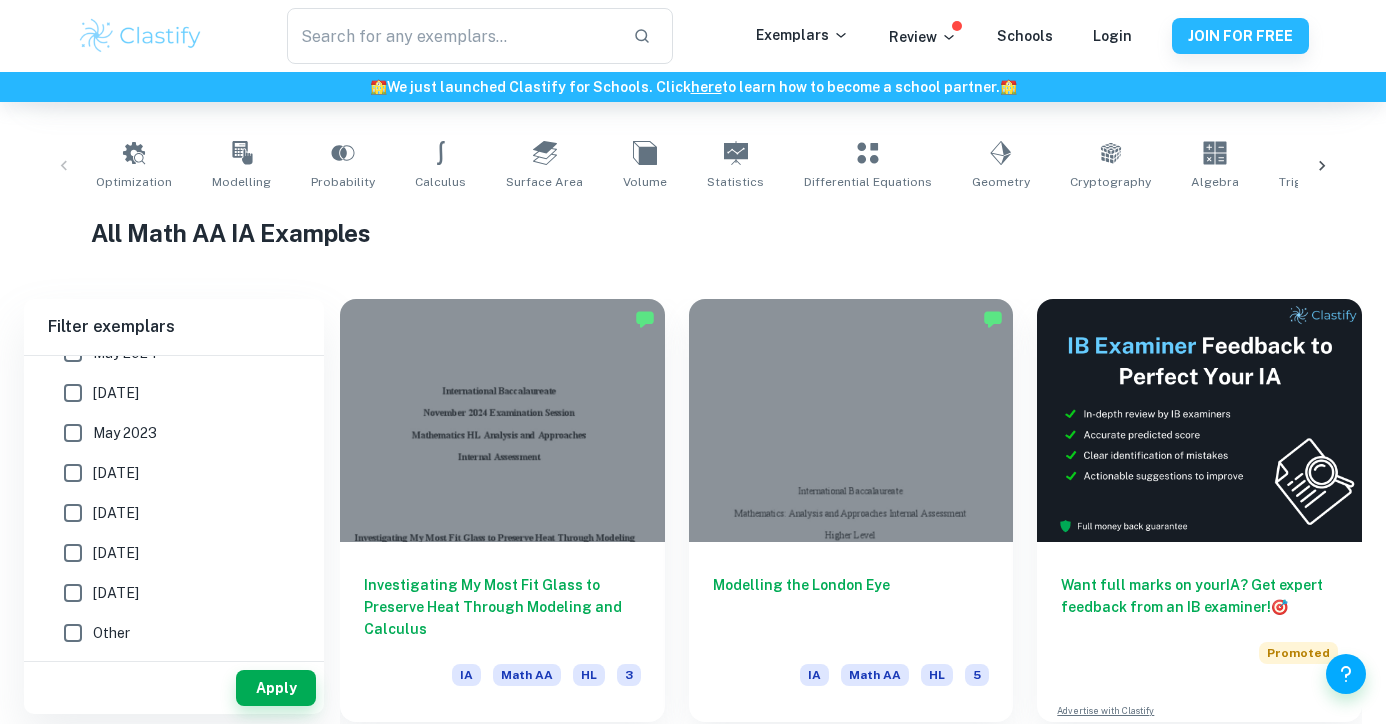click on "Apply" at bounding box center (174, 688) 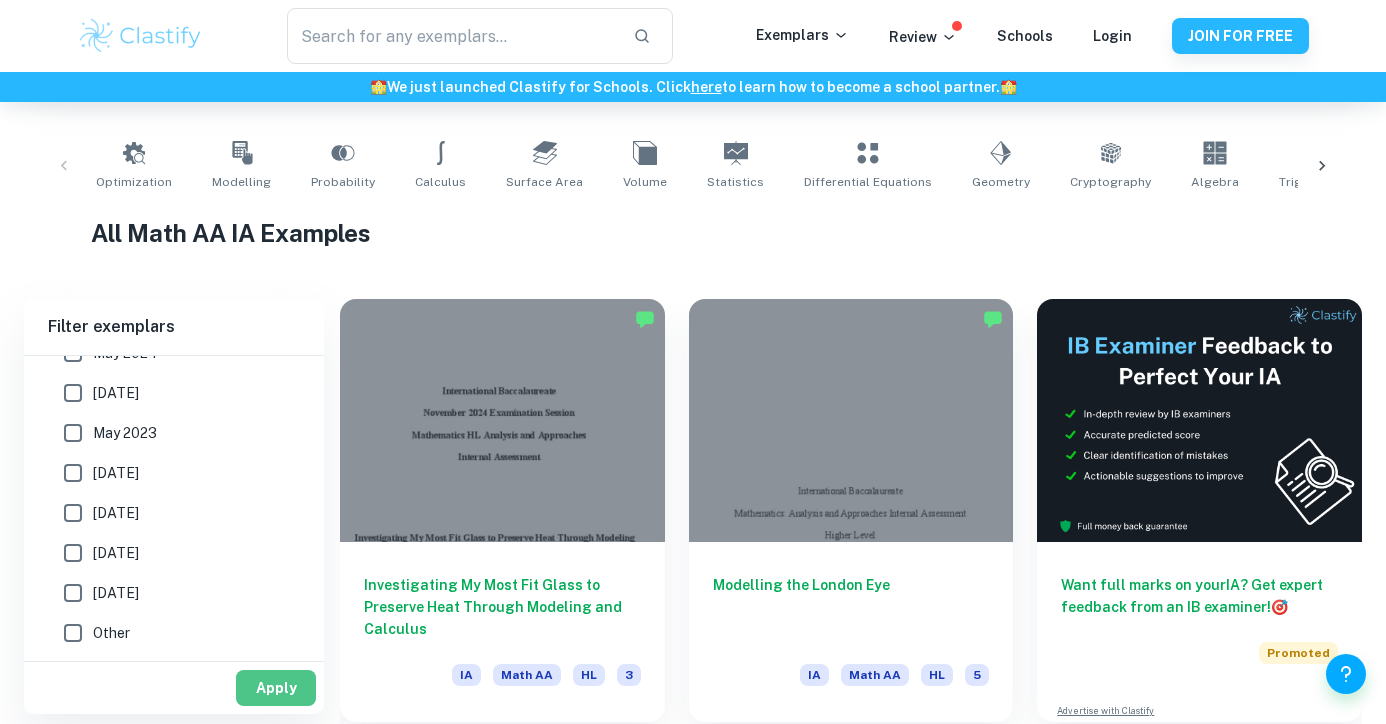 click on "Apply" at bounding box center [276, 688] 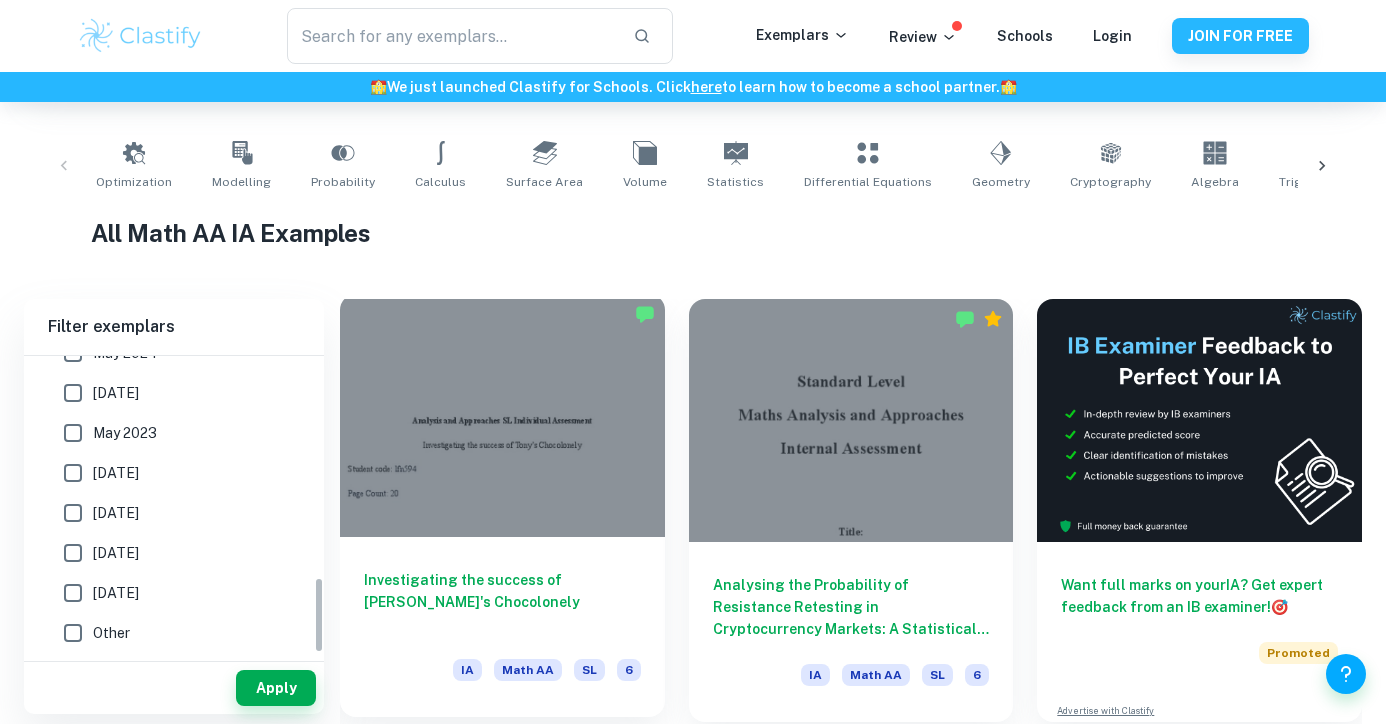 scroll, scrollTop: 403, scrollLeft: 0, axis: vertical 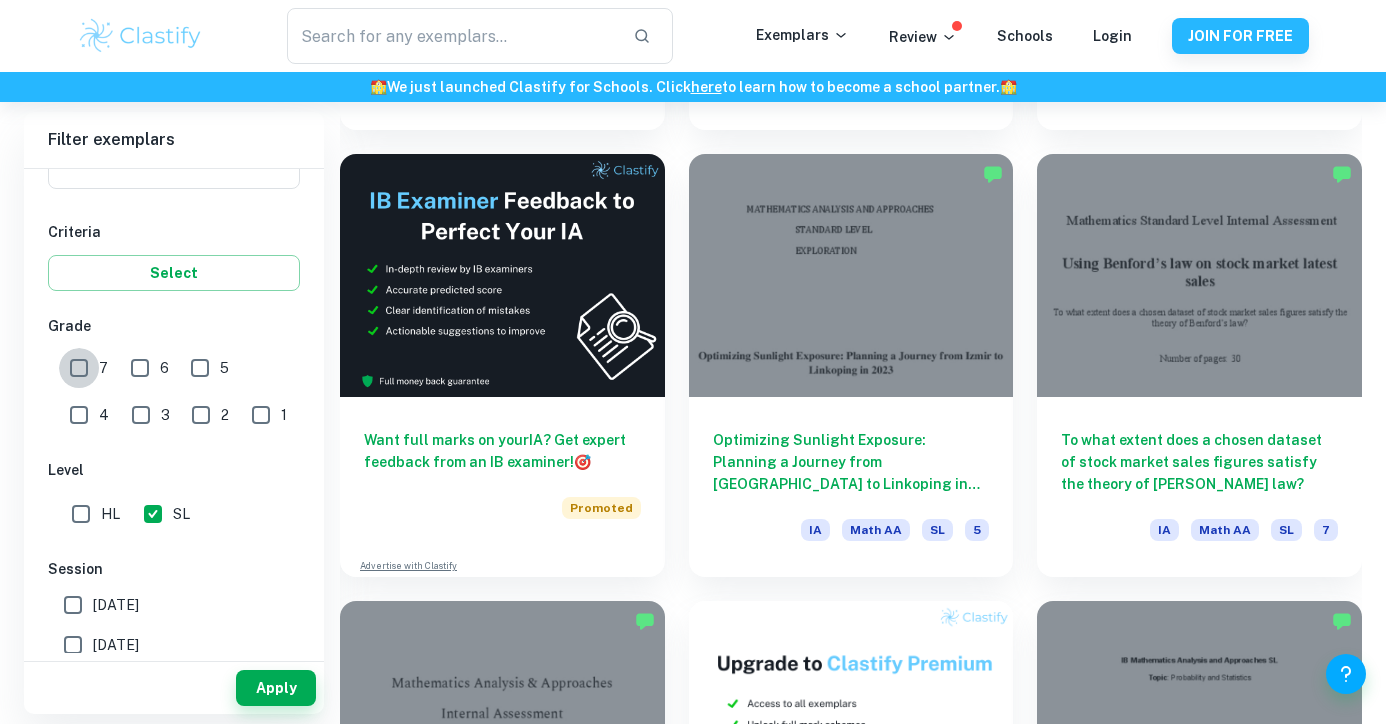 click on "7" at bounding box center (79, 368) 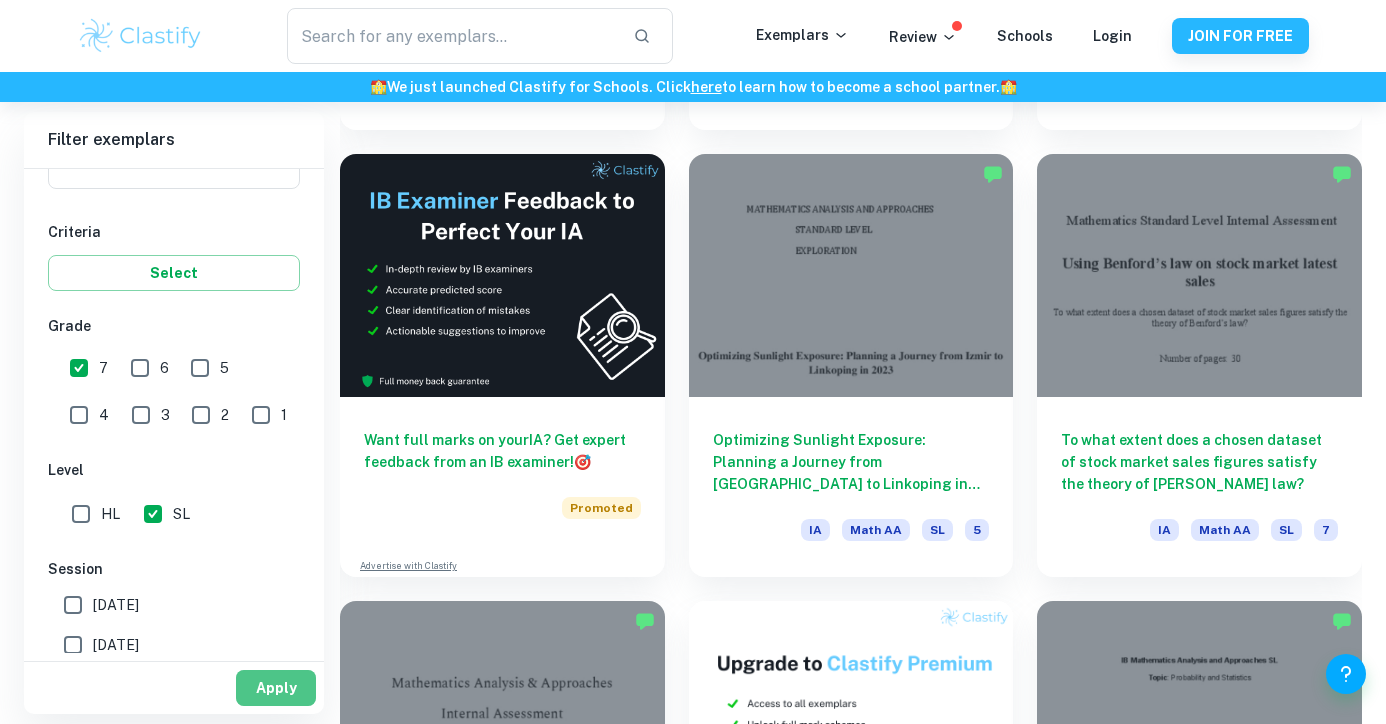 click on "Apply" at bounding box center [276, 688] 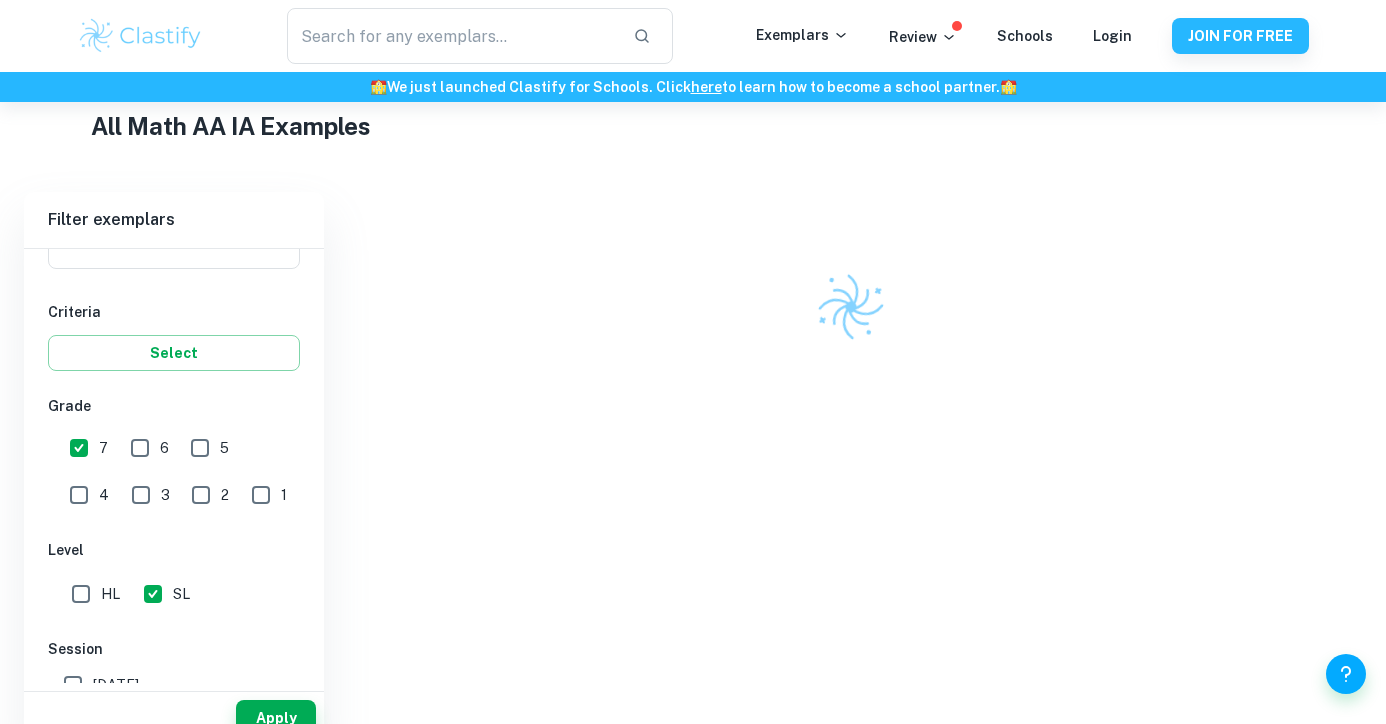 scroll, scrollTop: 3205, scrollLeft: 0, axis: vertical 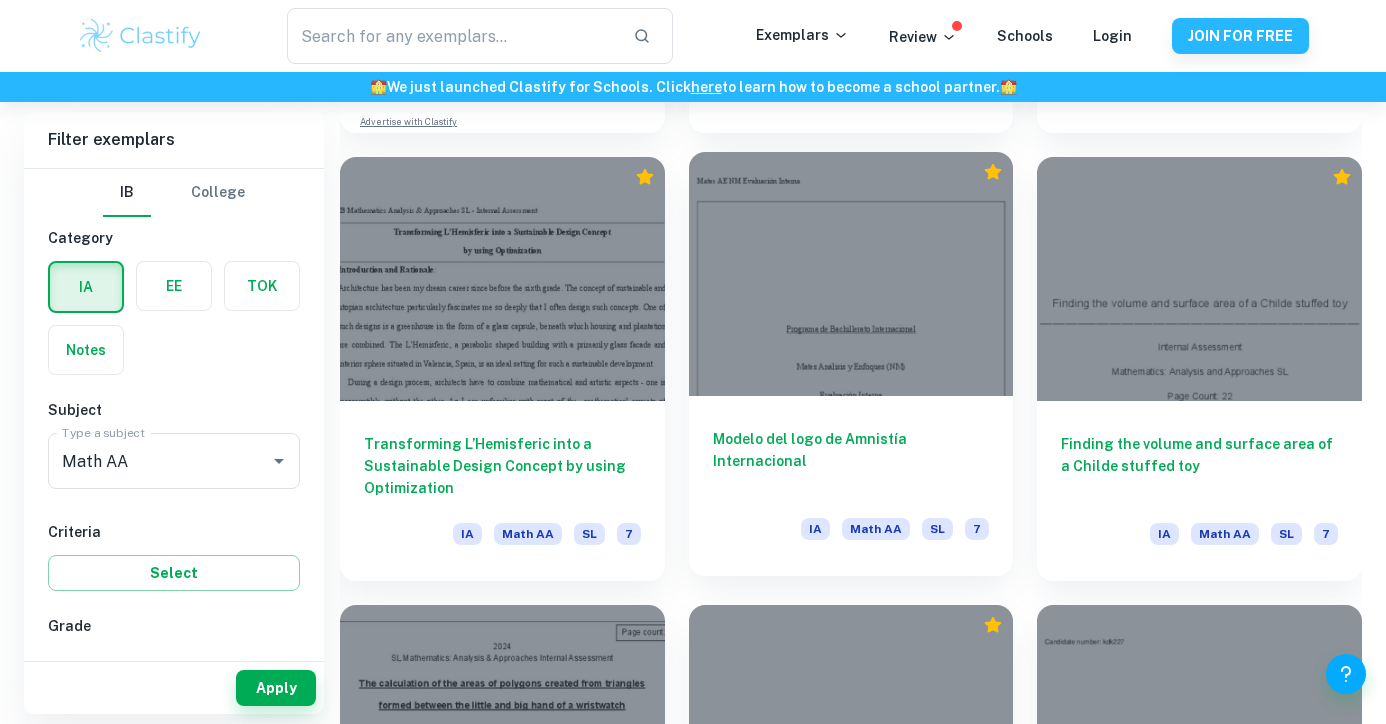 click at bounding box center [851, 273] 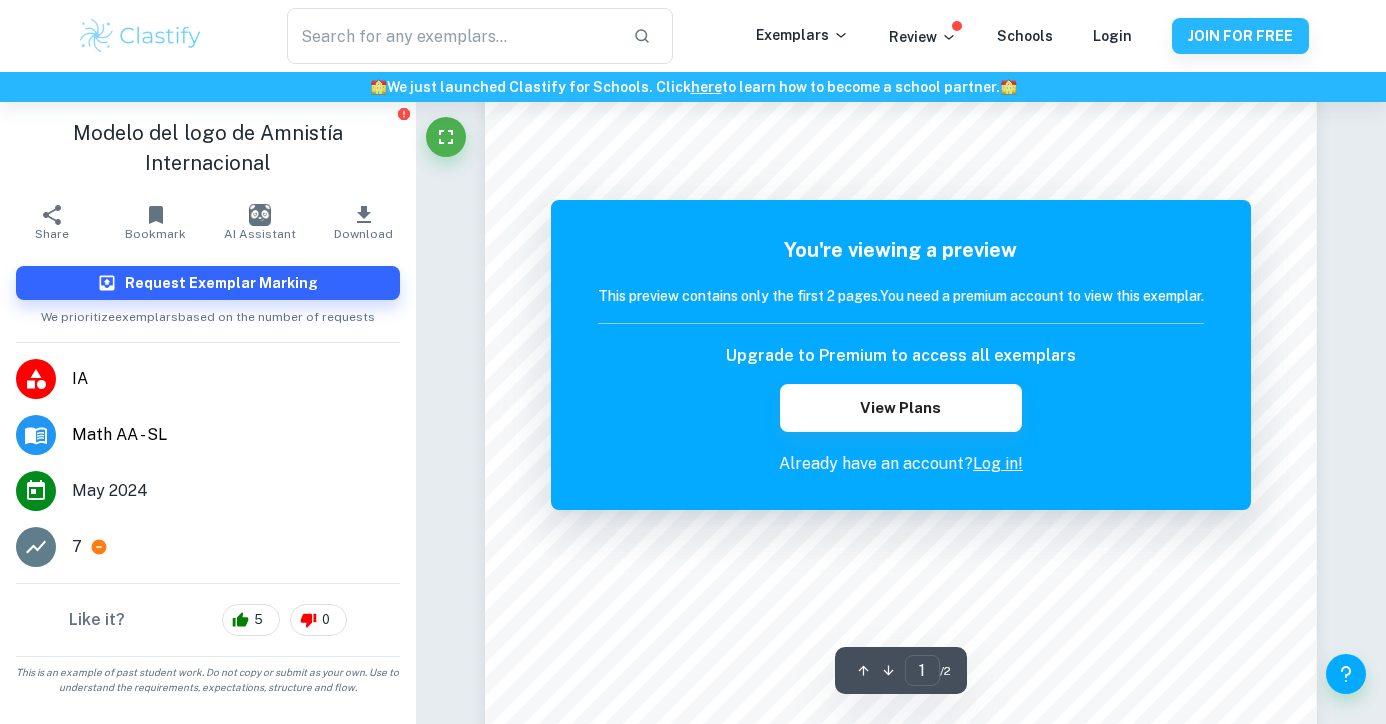 scroll, scrollTop: 0, scrollLeft: 0, axis: both 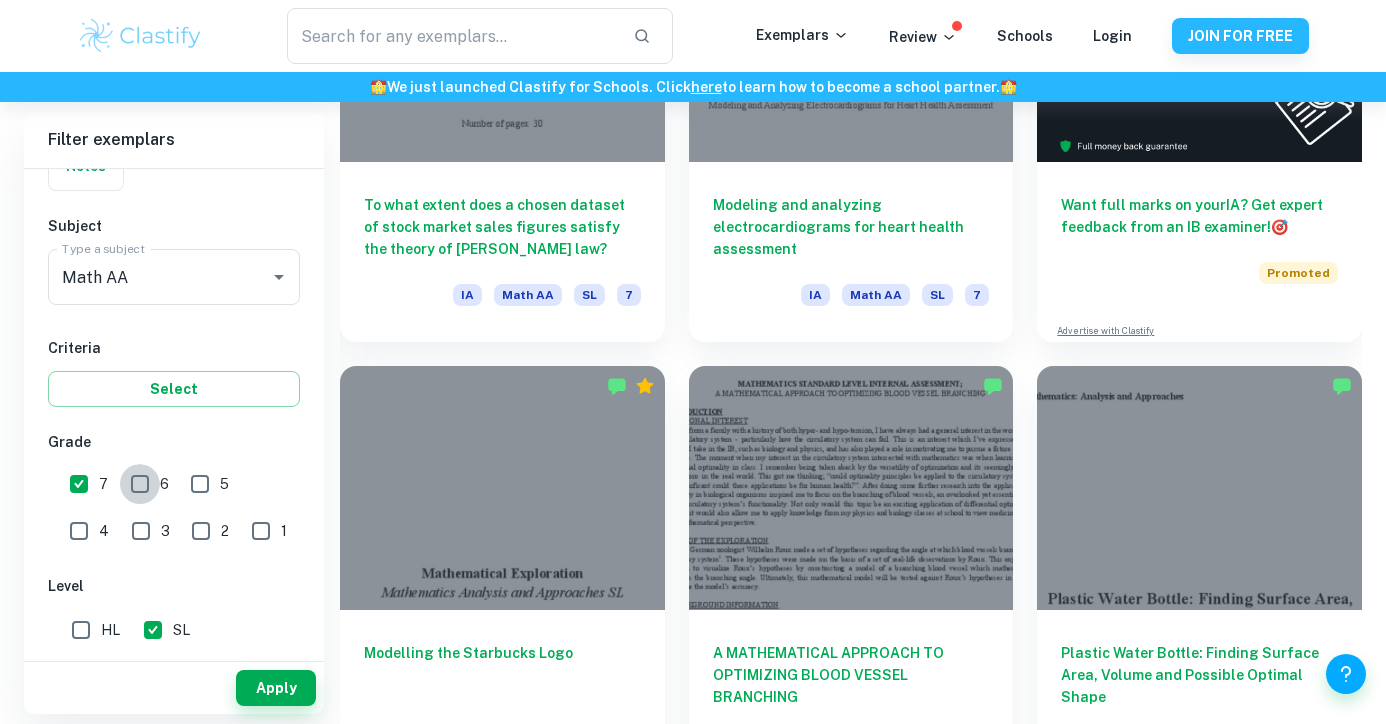 click on "6" at bounding box center (140, 484) 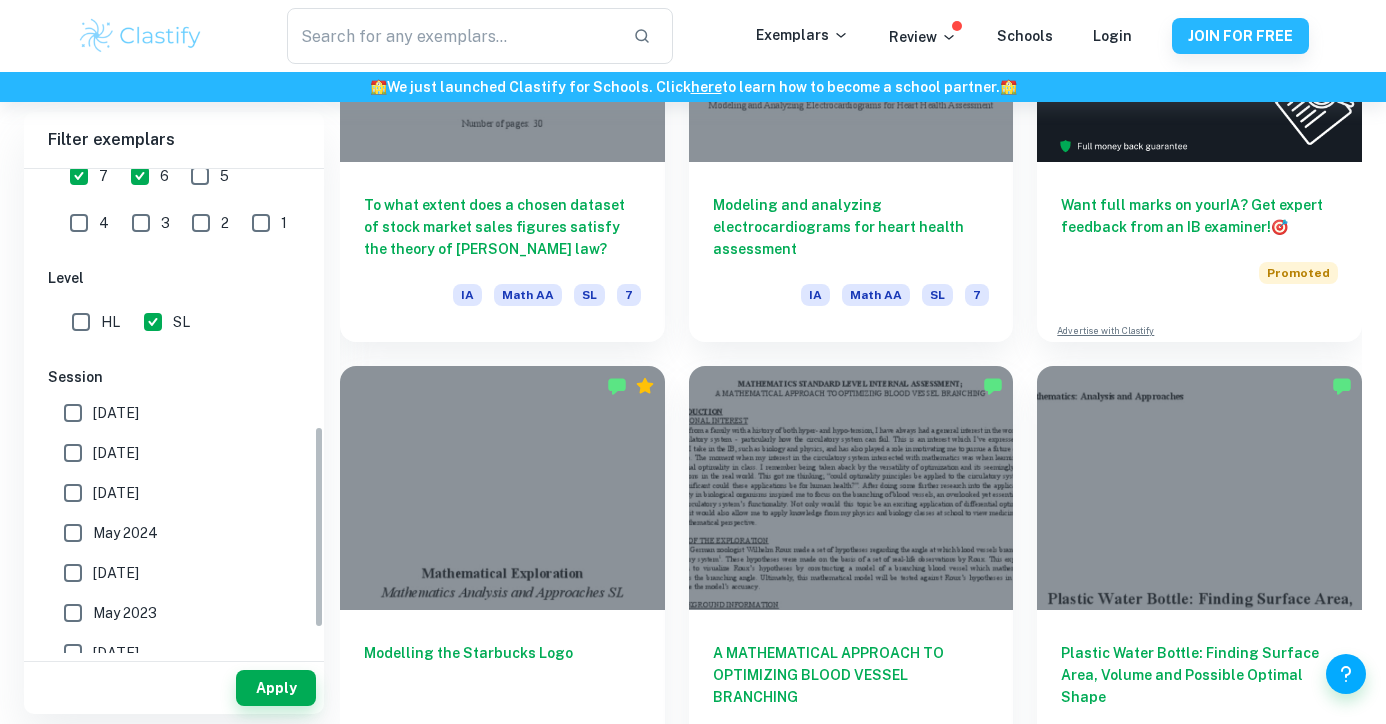scroll, scrollTop: 672, scrollLeft: 0, axis: vertical 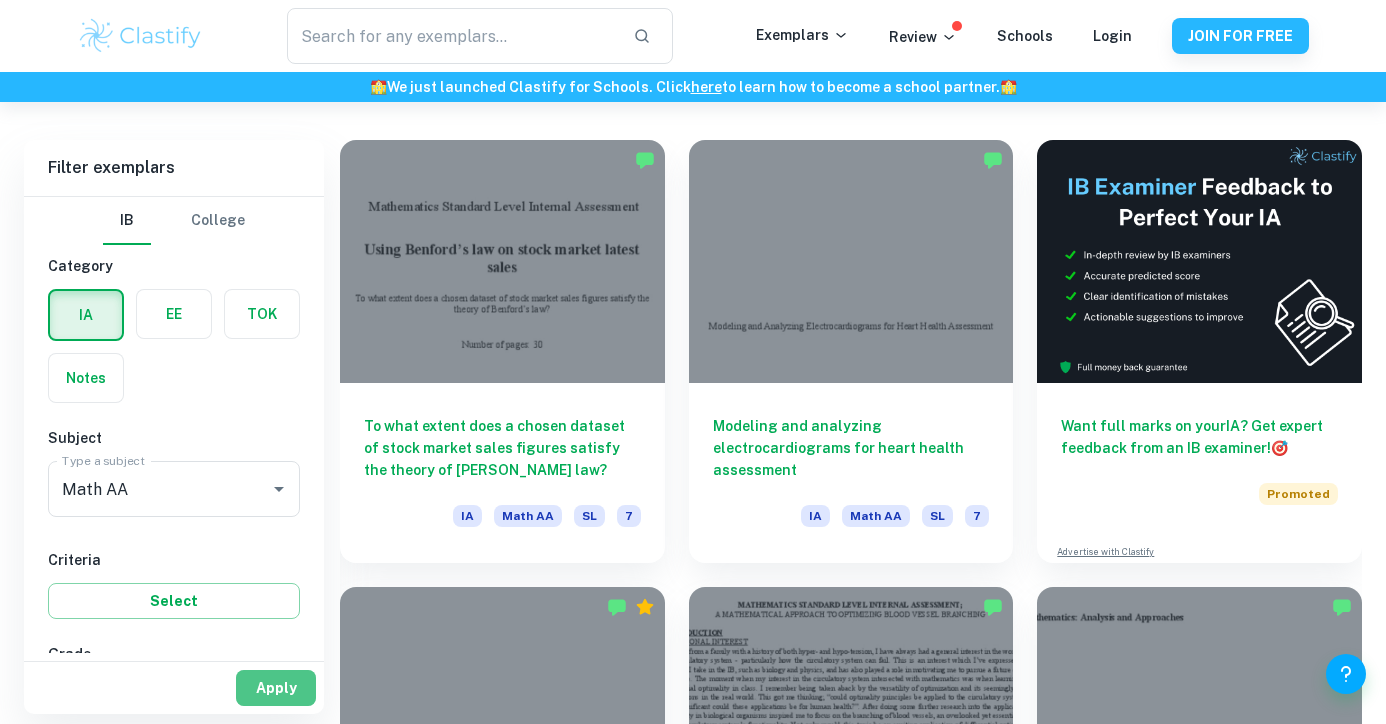 click on "Apply" at bounding box center (276, 688) 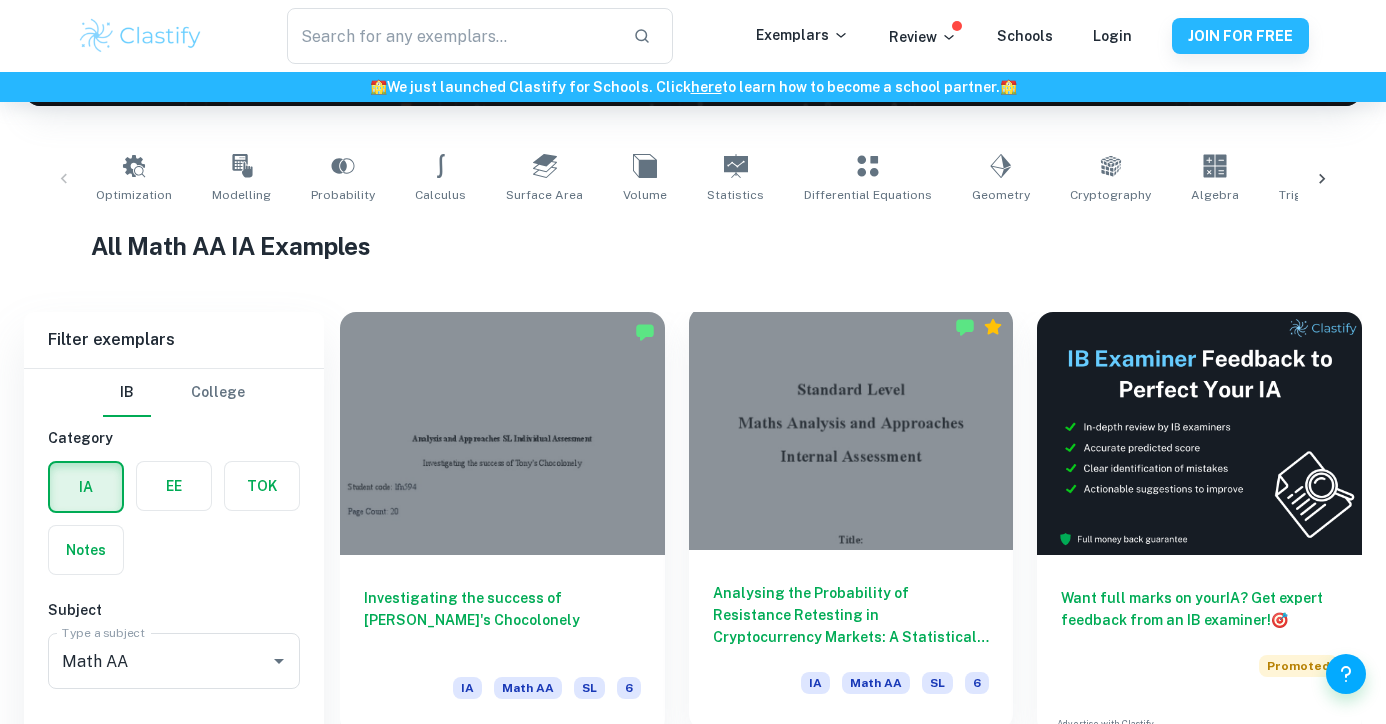 scroll, scrollTop: 344, scrollLeft: 0, axis: vertical 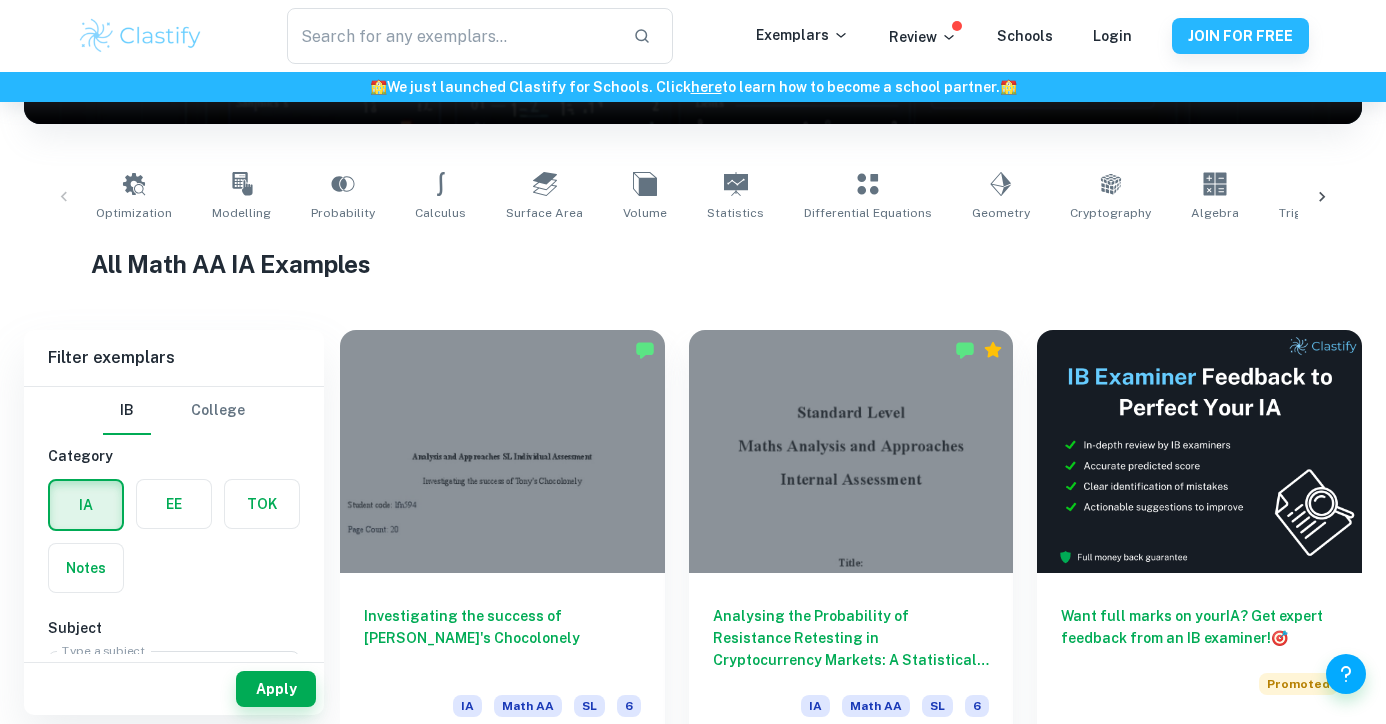 click 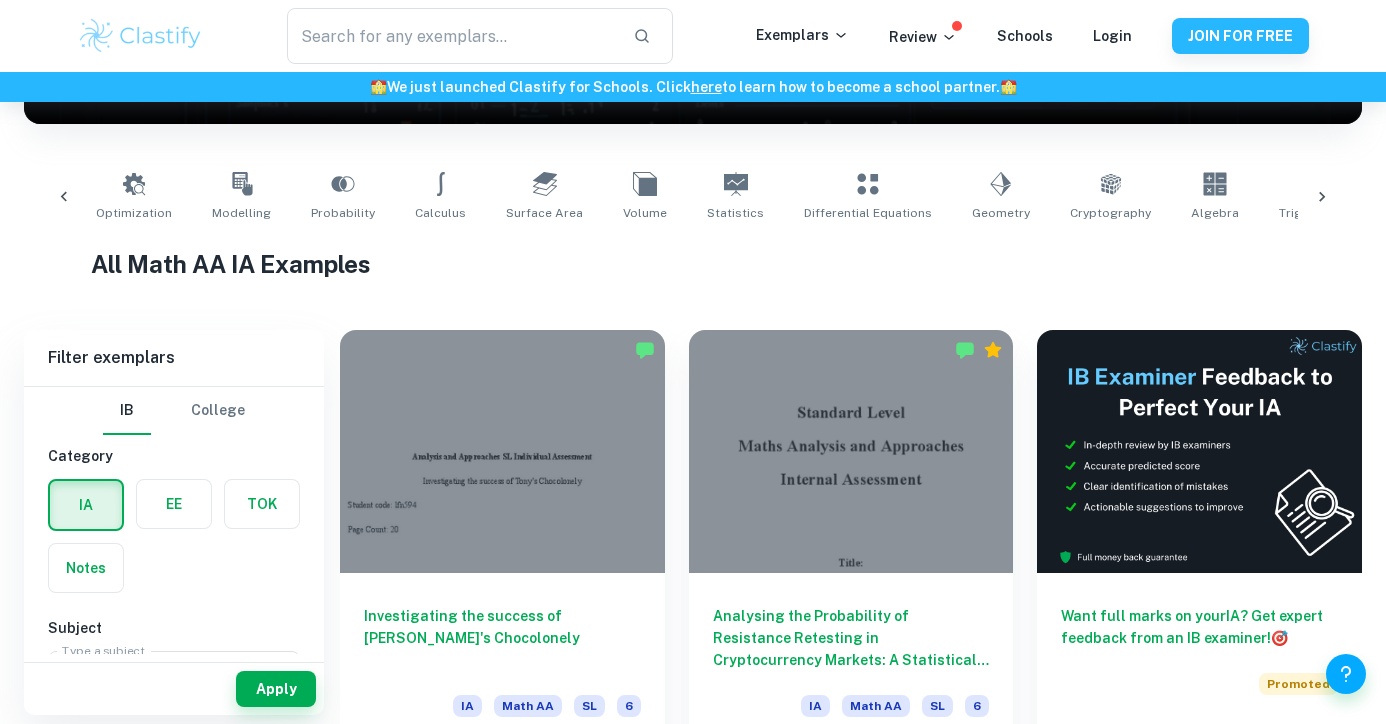 scroll, scrollTop: 0, scrollLeft: 464, axis: horizontal 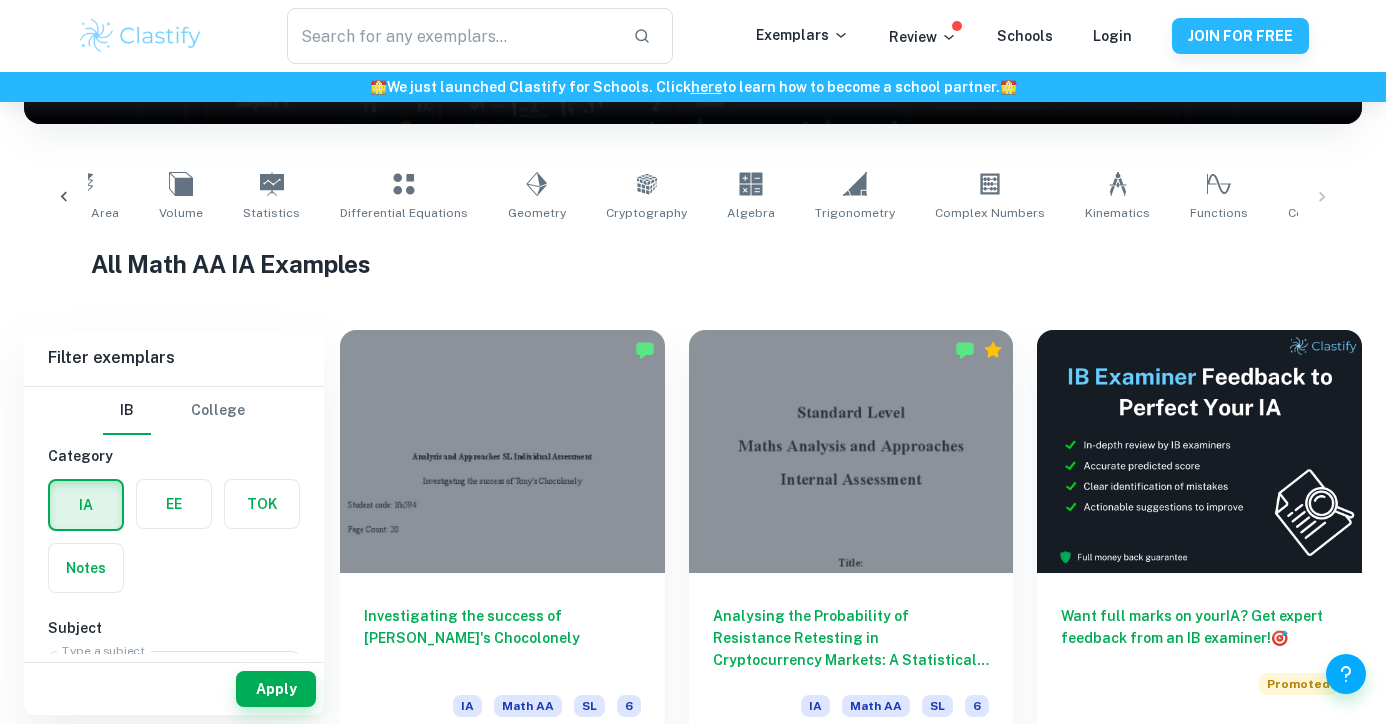 click on "Optimization Modelling Probability Calculus Surface Area Volume Statistics Differential Equations Geometry Cryptography Algebra Trigonometry Complex Numbers Kinematics Functions Correlation" at bounding box center (693, 197) 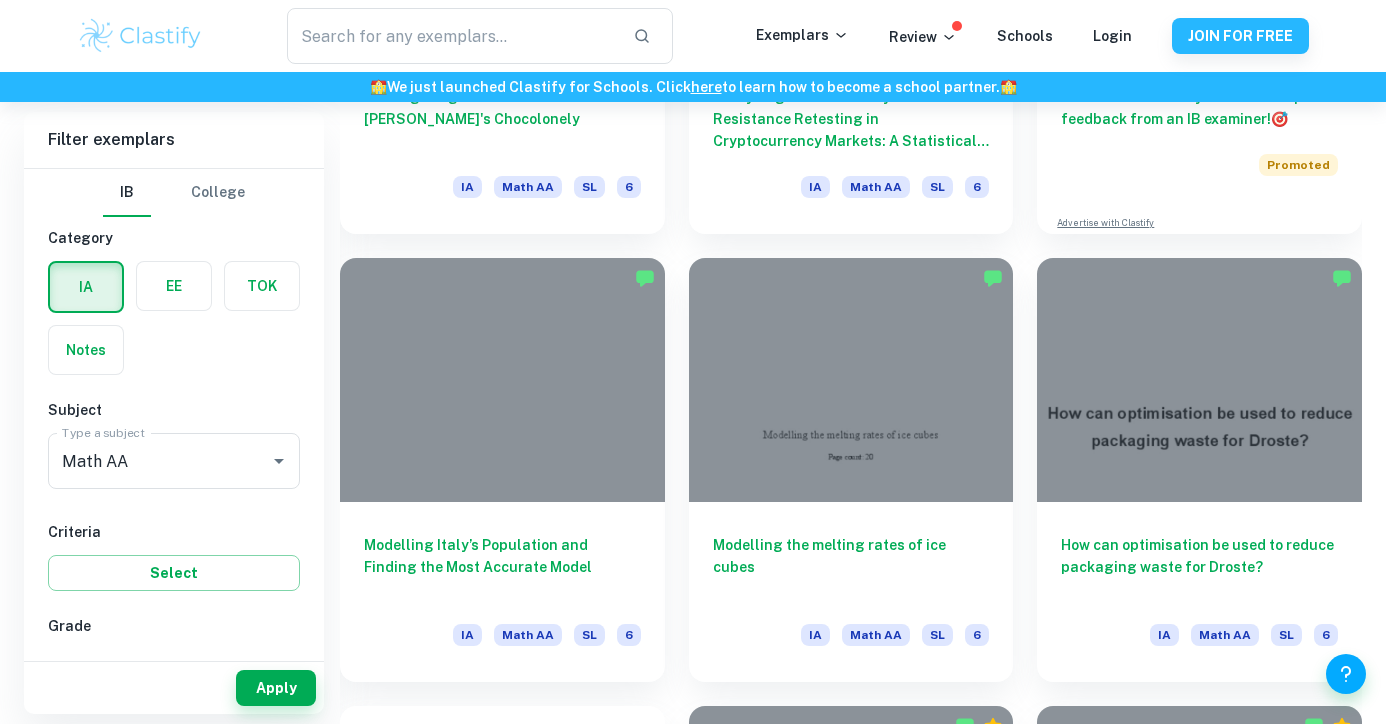 scroll, scrollTop: 865, scrollLeft: 0, axis: vertical 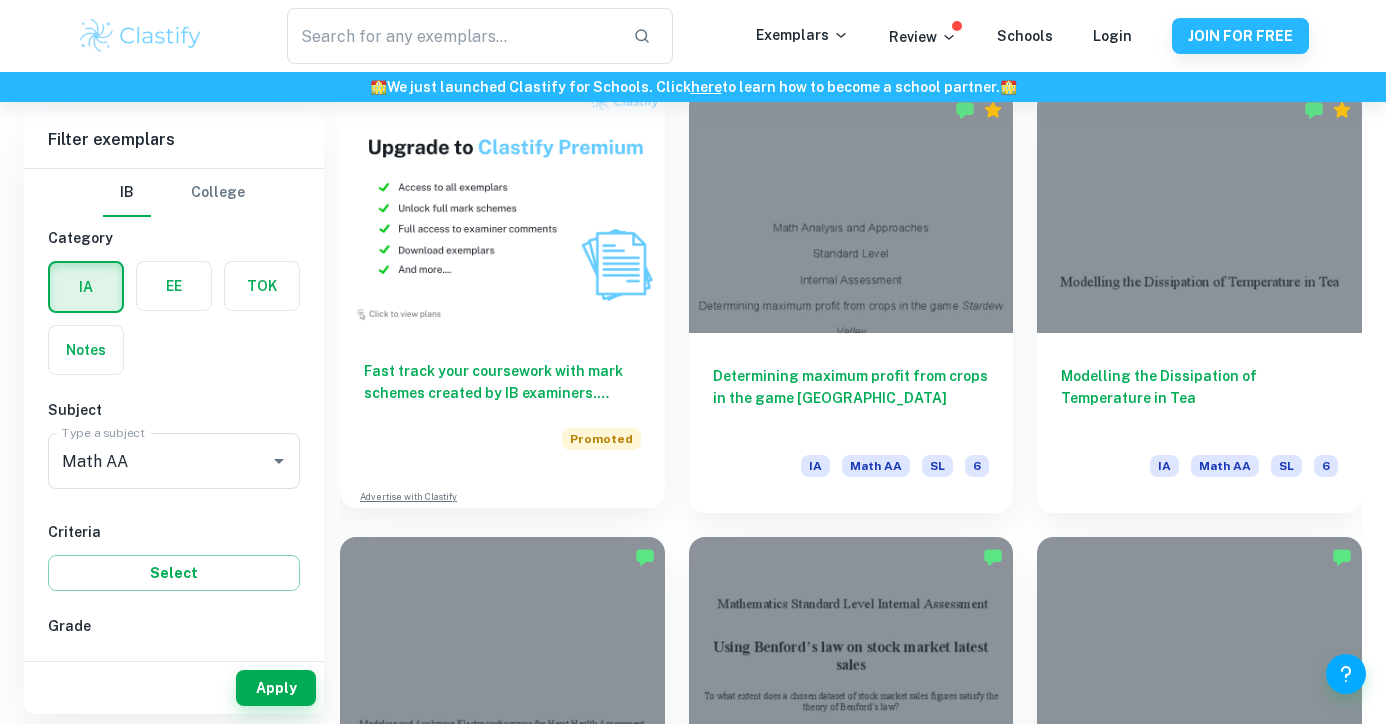 click on "Promoted" at bounding box center (601, 439) 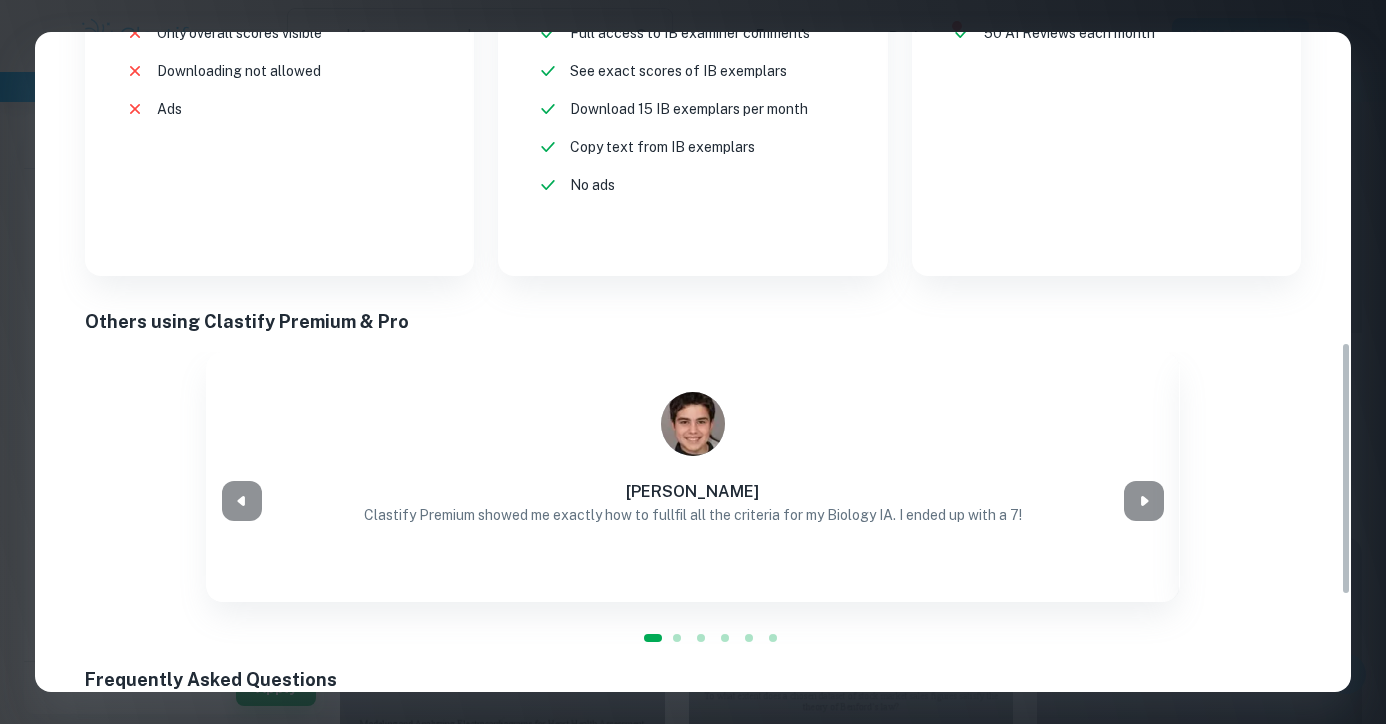 scroll, scrollTop: 0, scrollLeft: 0, axis: both 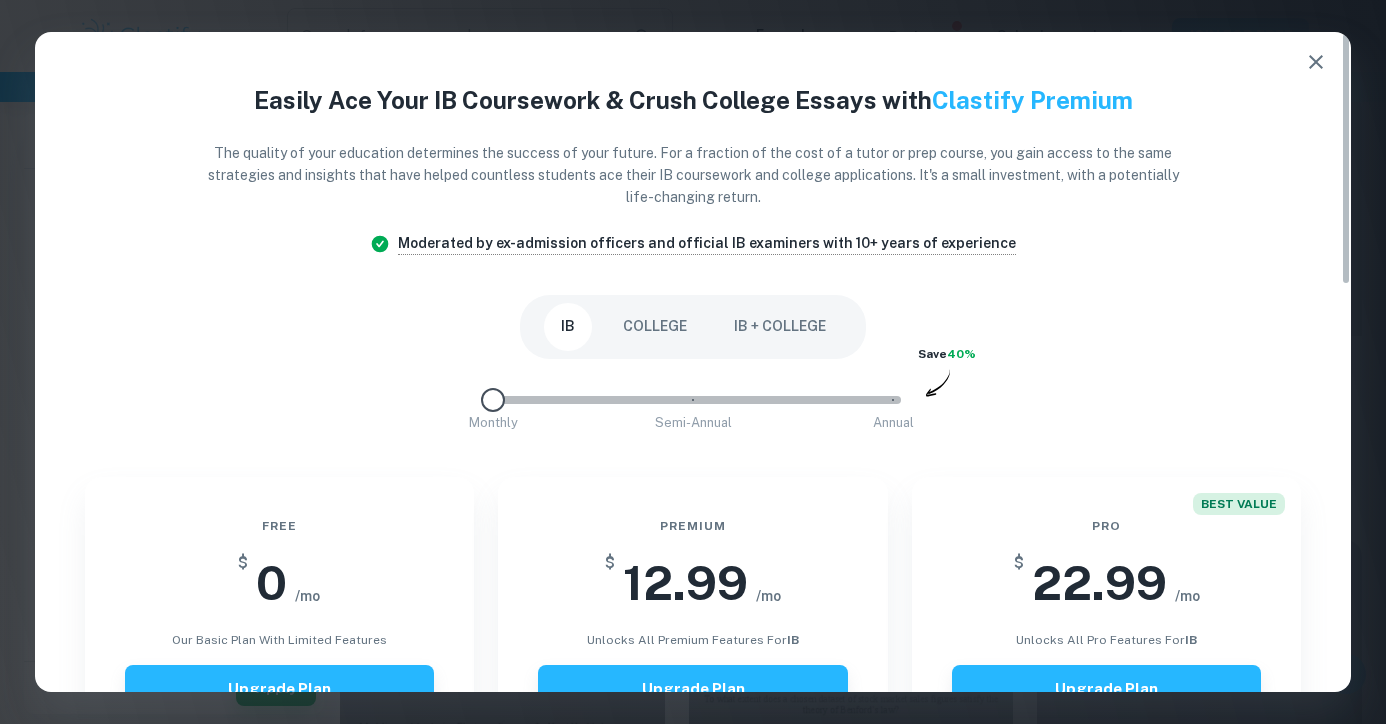 type on "2" 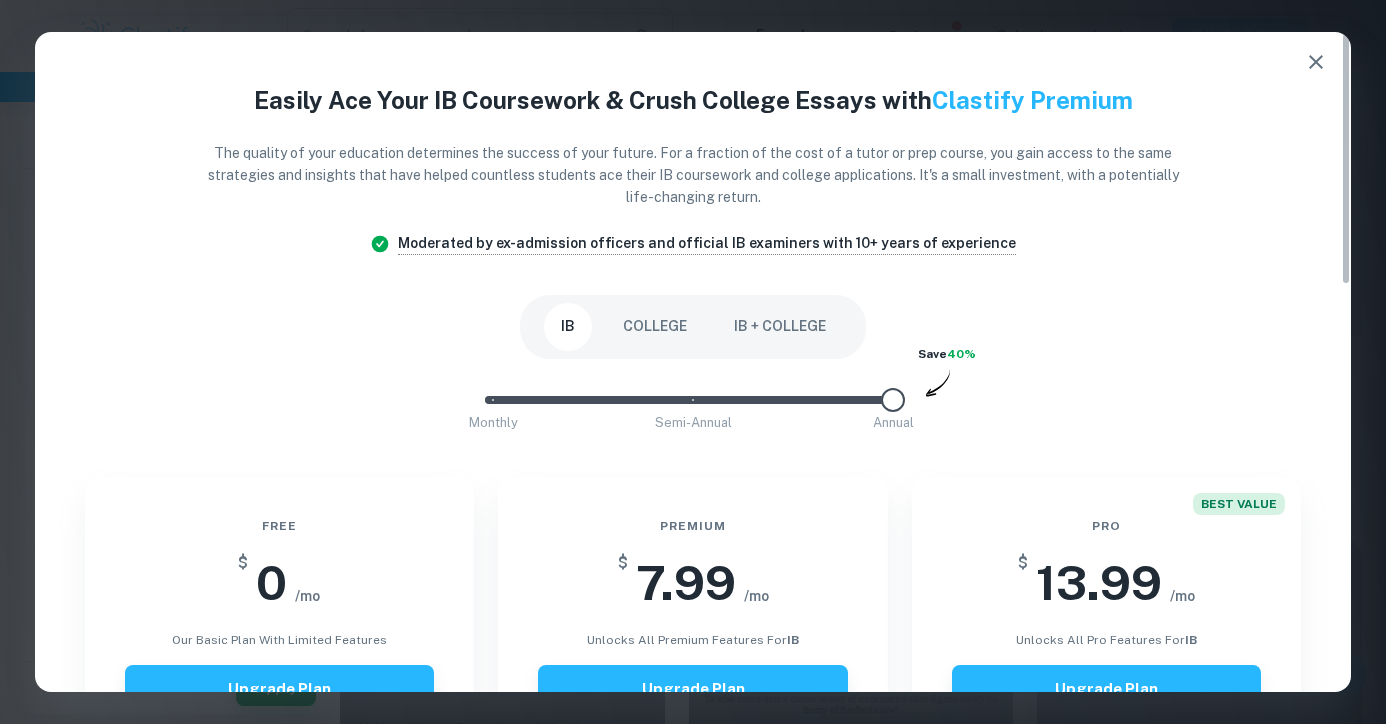 drag, startPoint x: 894, startPoint y: 392, endPoint x: 1074, endPoint y: 423, distance: 182.64993 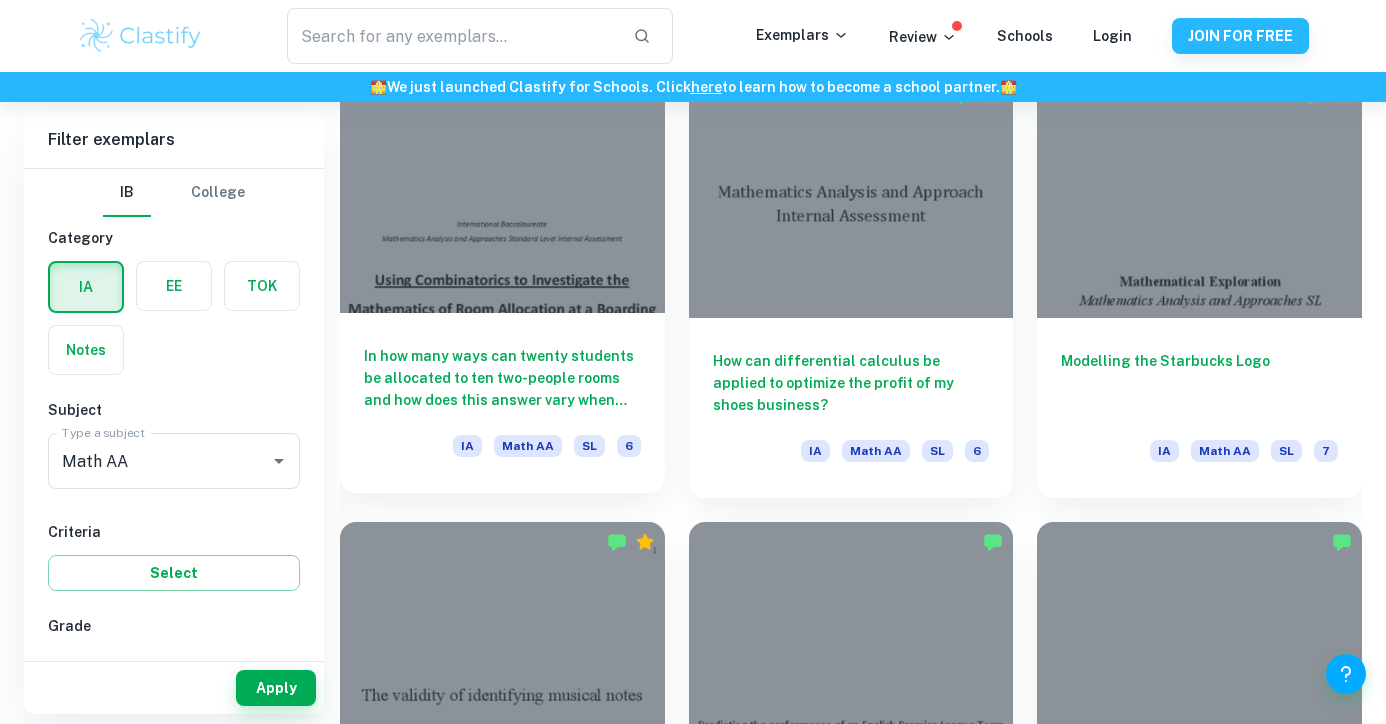 scroll, scrollTop: 4178, scrollLeft: 0, axis: vertical 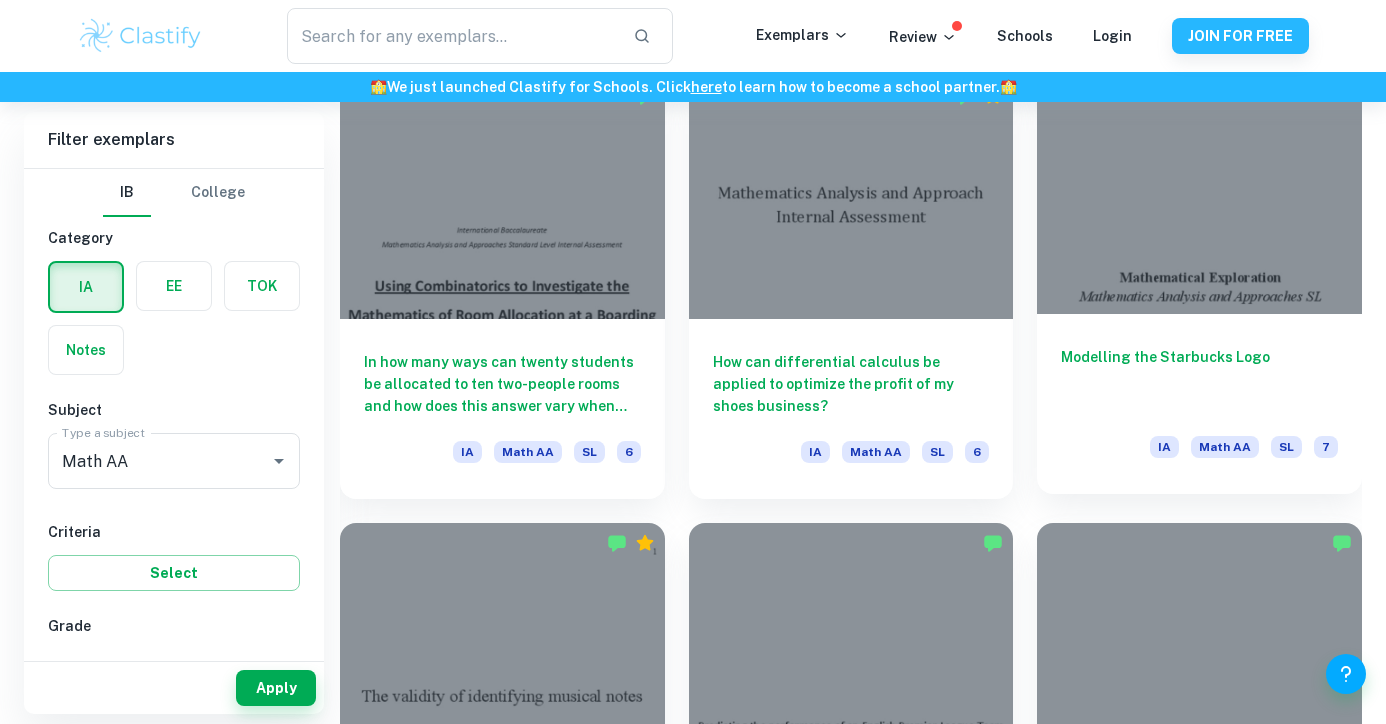 click on "Modelling the Starbucks Logo IA Math AA SL 7" at bounding box center (1199, 404) 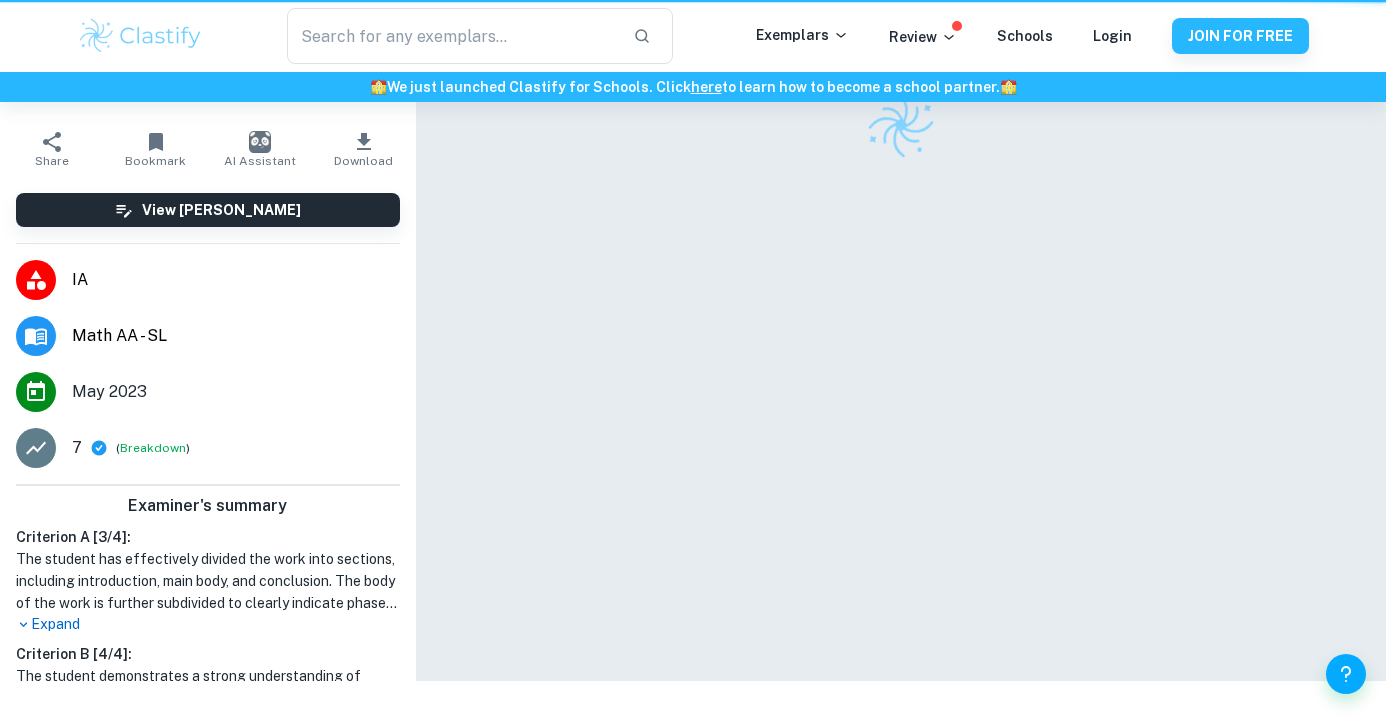 scroll, scrollTop: 0, scrollLeft: 0, axis: both 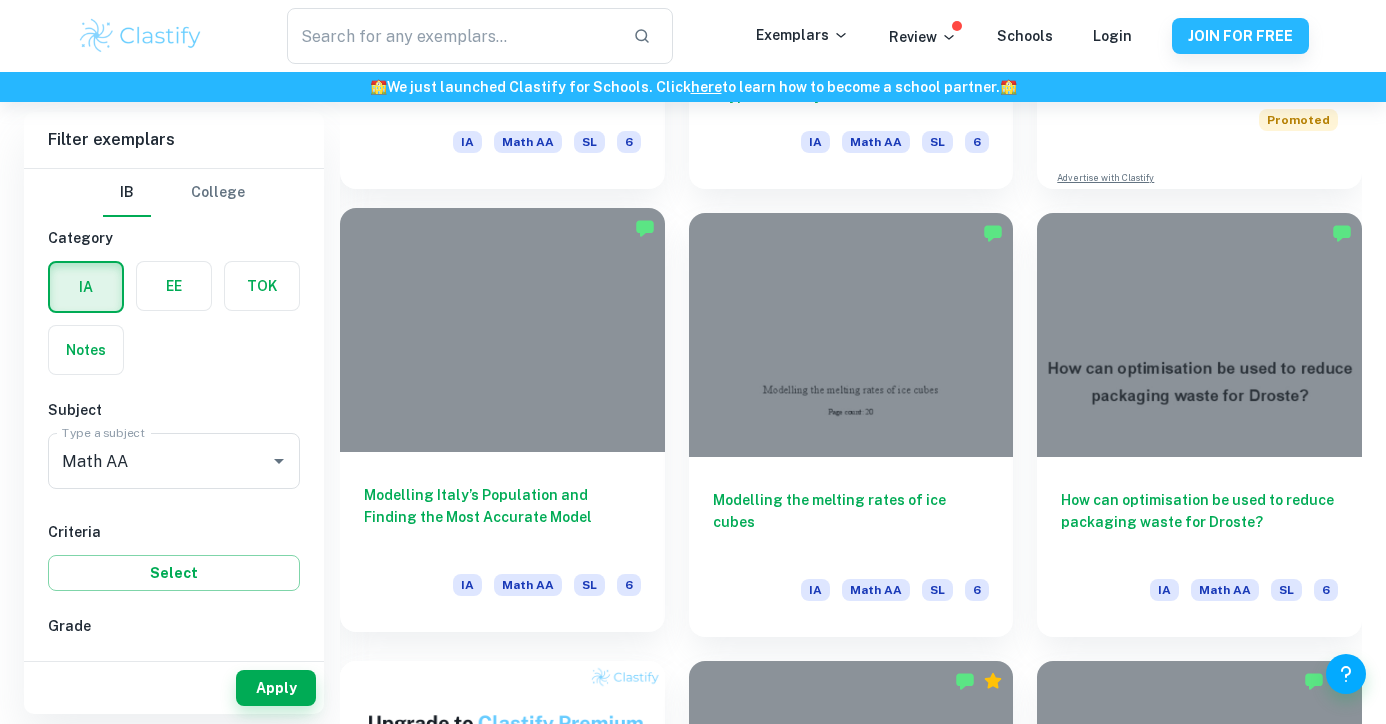 click at bounding box center [502, 329] 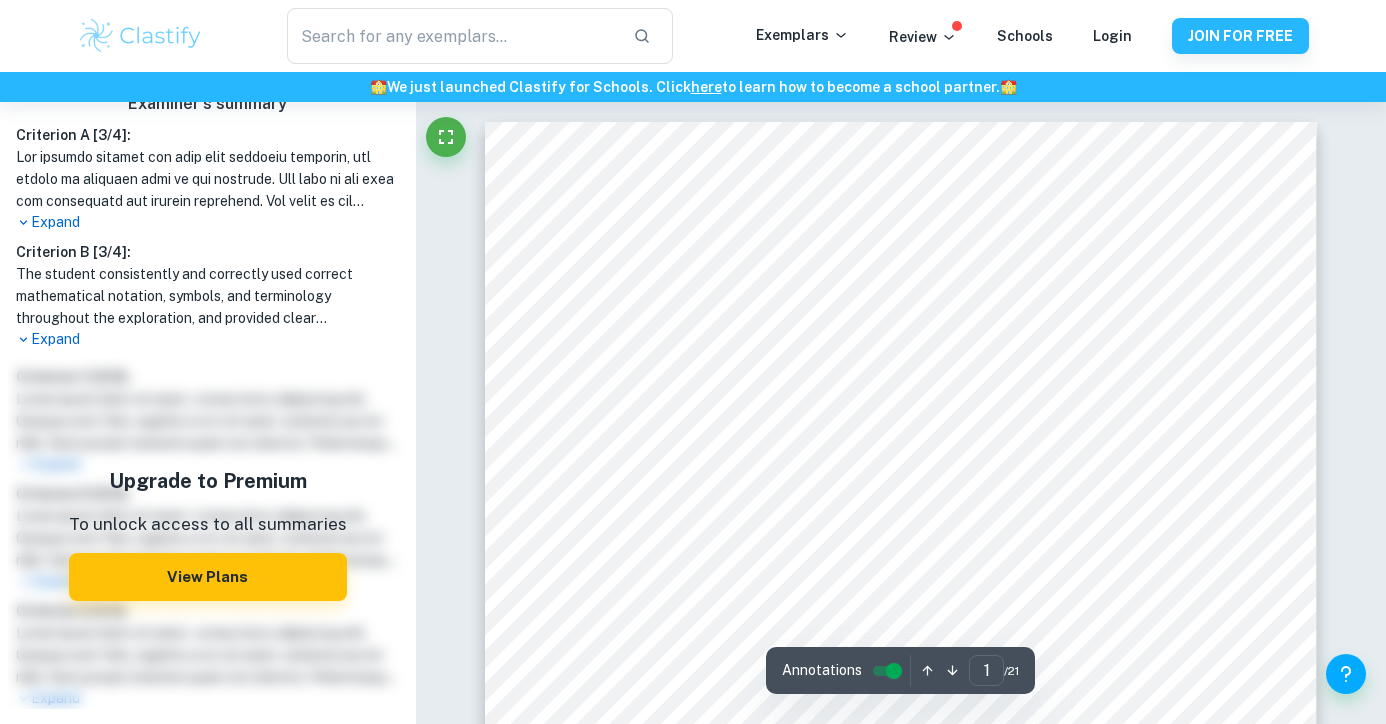 scroll, scrollTop: 586, scrollLeft: 0, axis: vertical 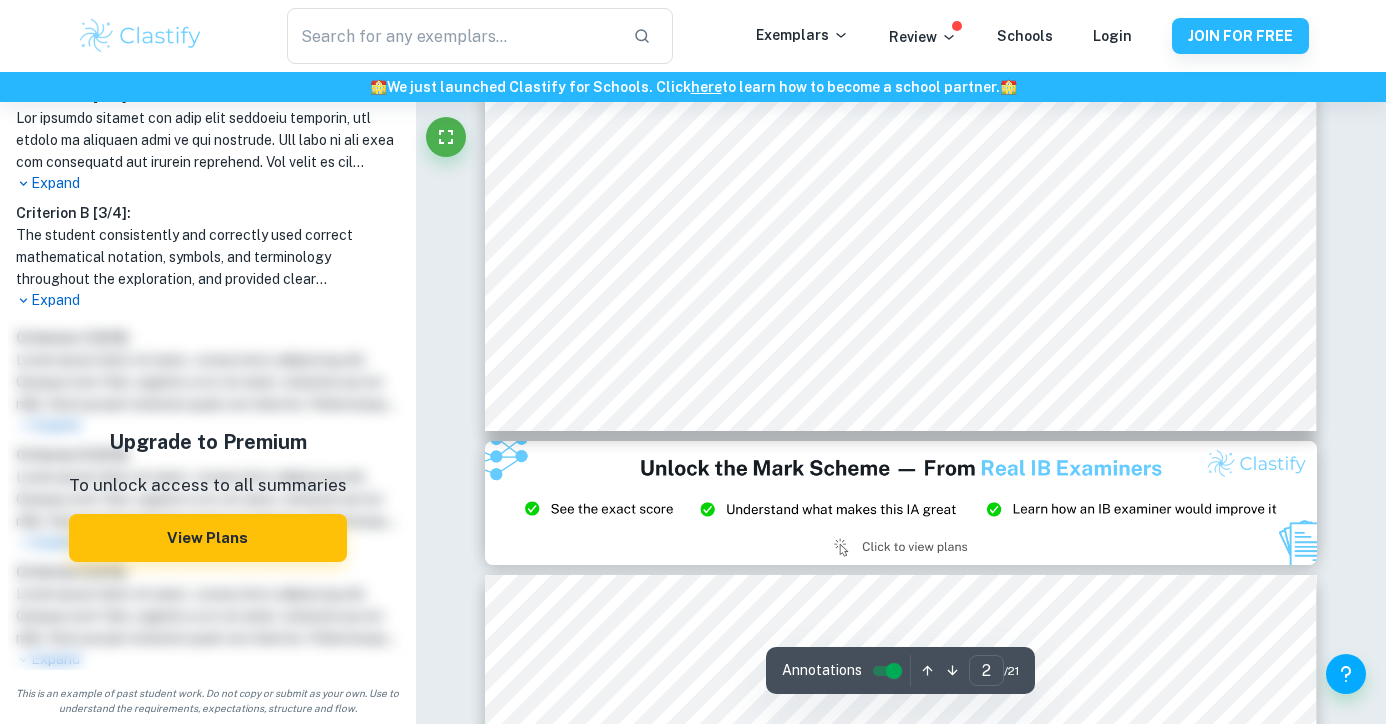 type on "3" 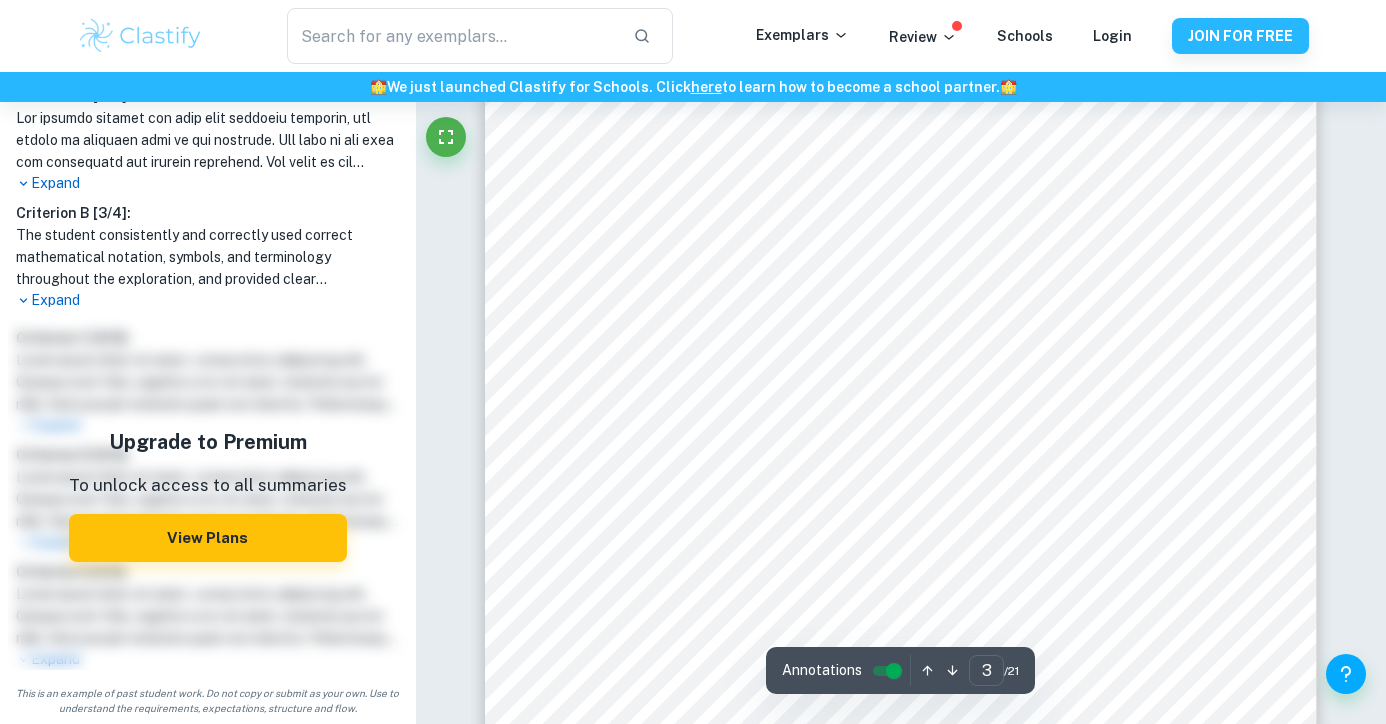 scroll, scrollTop: 3080, scrollLeft: 0, axis: vertical 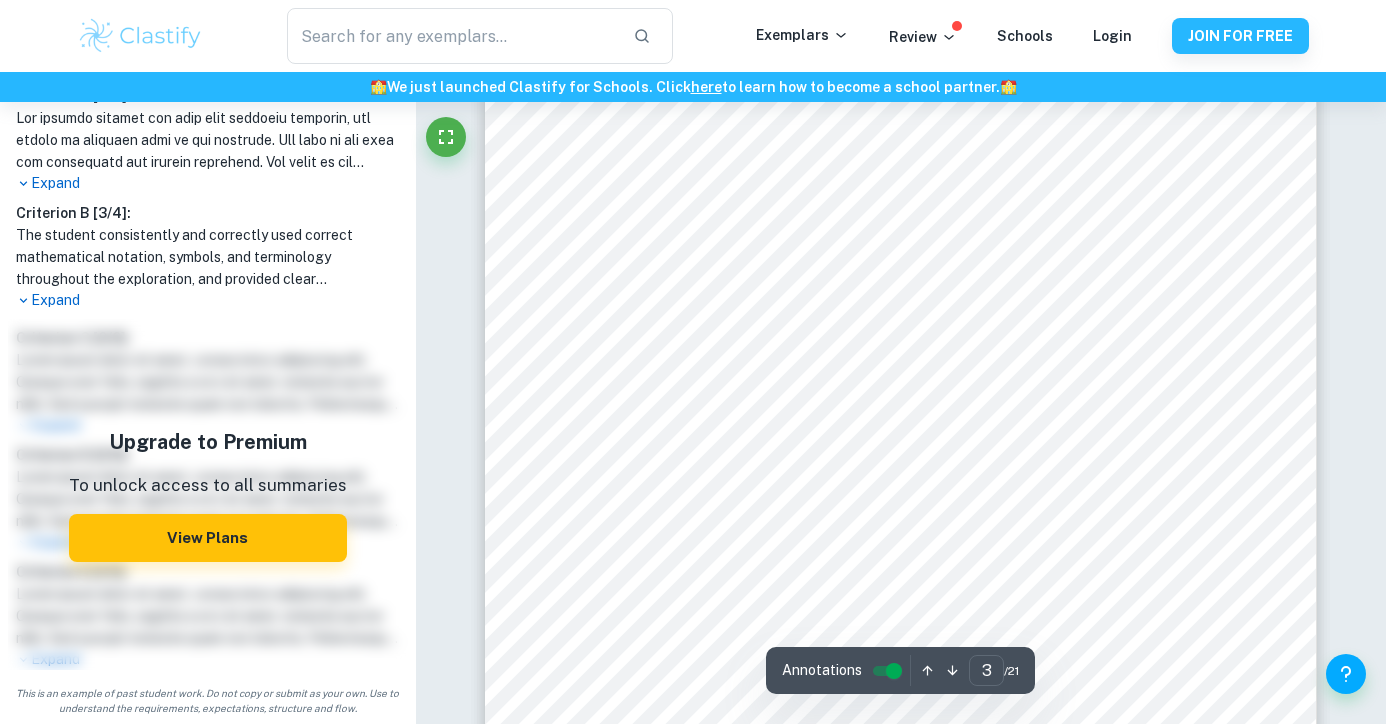 click at bounding box center [900, 280] 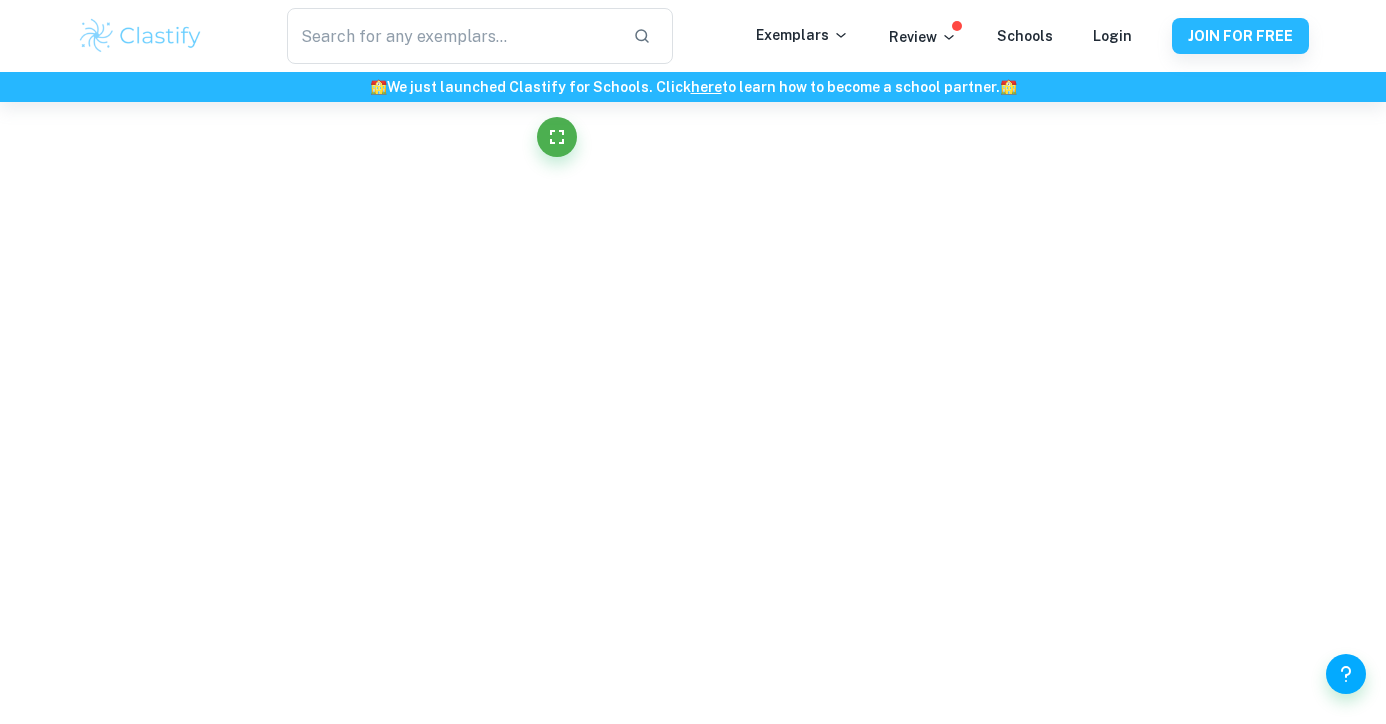 scroll, scrollTop: 0, scrollLeft: 0, axis: both 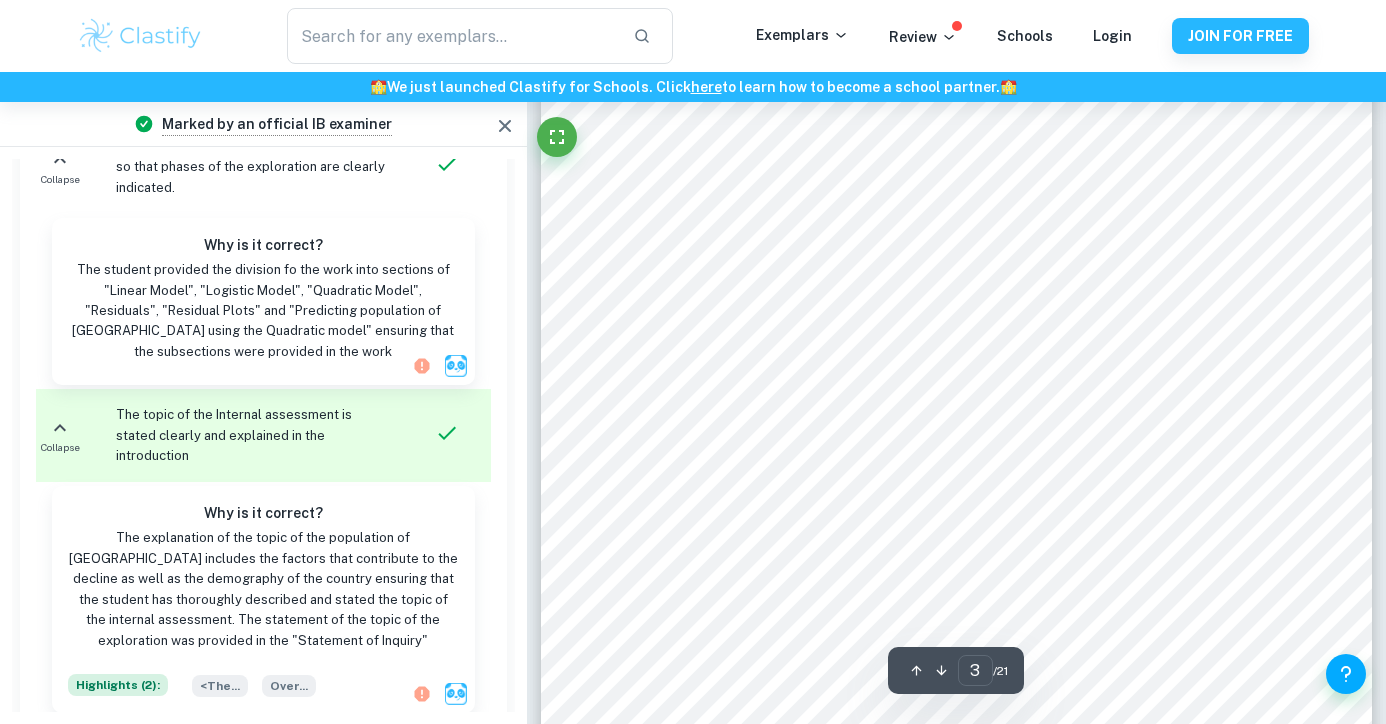 click at bounding box center (956, 326) 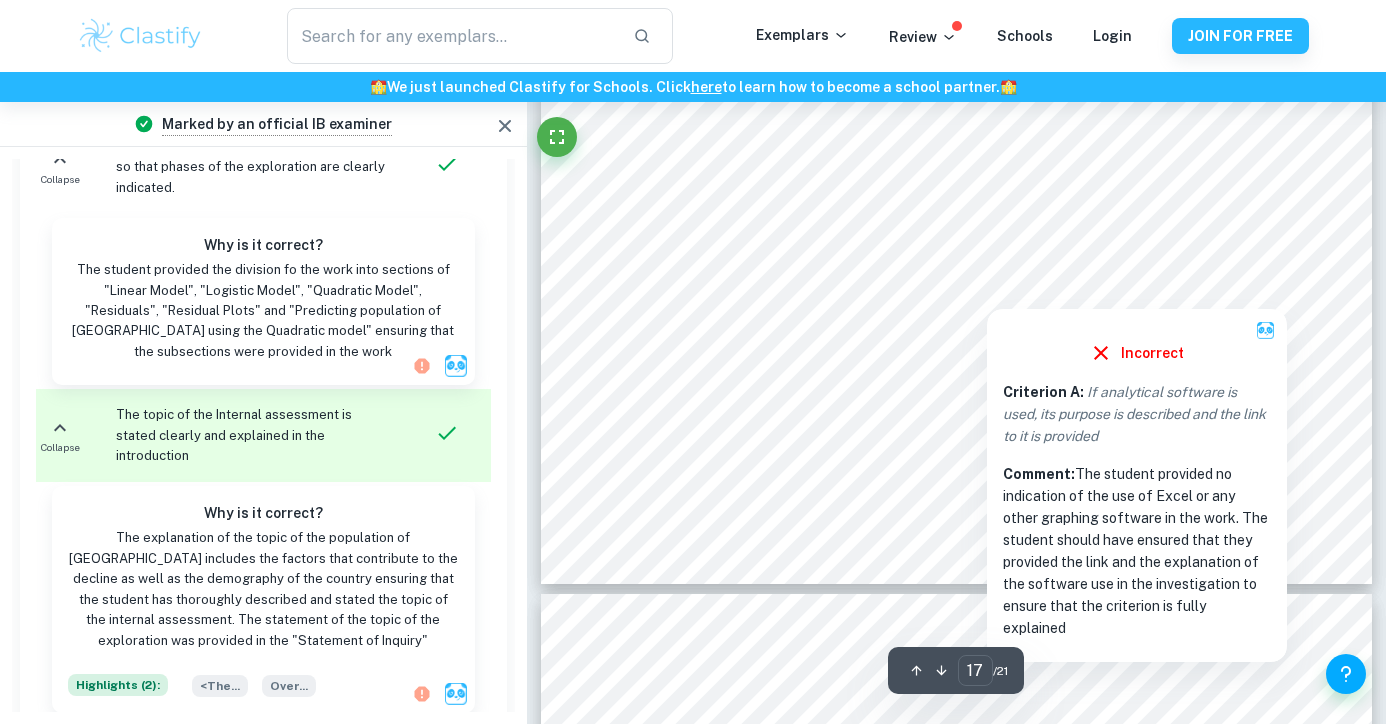 scroll, scrollTop: 20098, scrollLeft: 0, axis: vertical 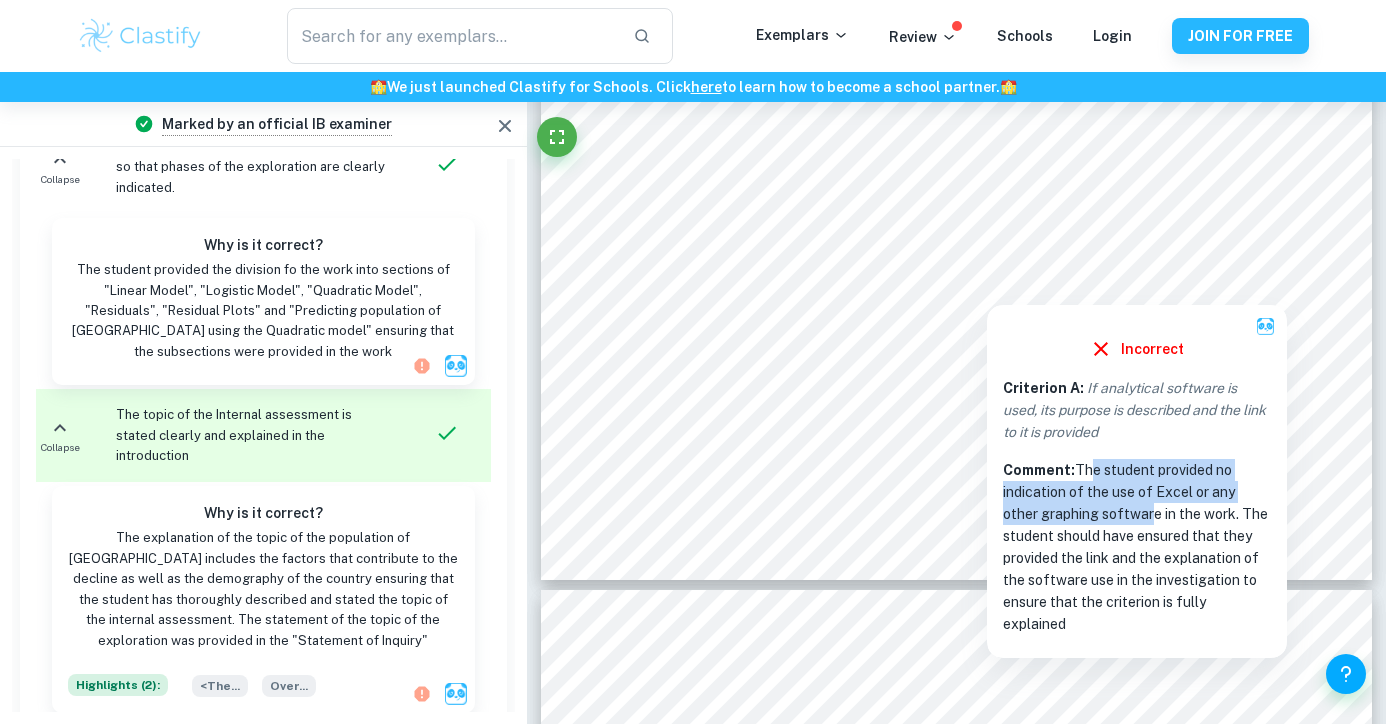 drag, startPoint x: 1080, startPoint y: 477, endPoint x: 1106, endPoint y: 517, distance: 47.707443 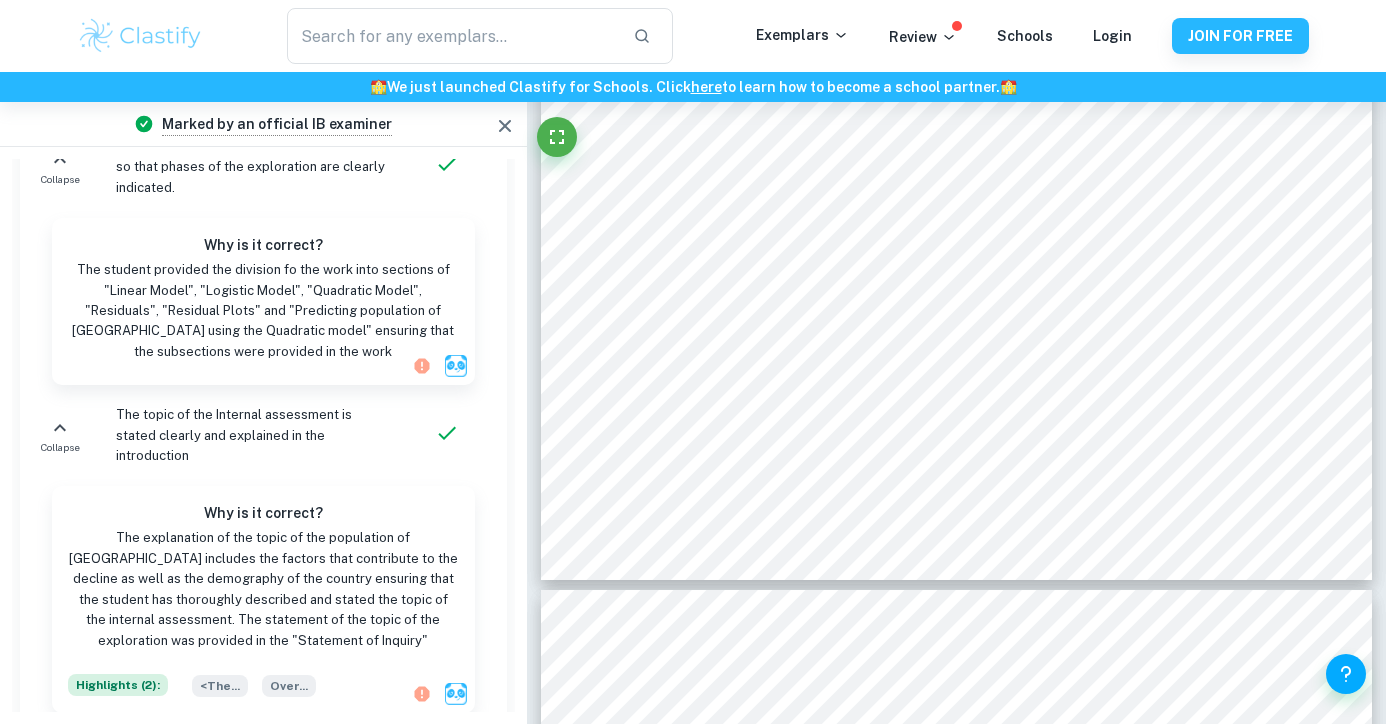 scroll, scrollTop: 1965, scrollLeft: 0, axis: vertical 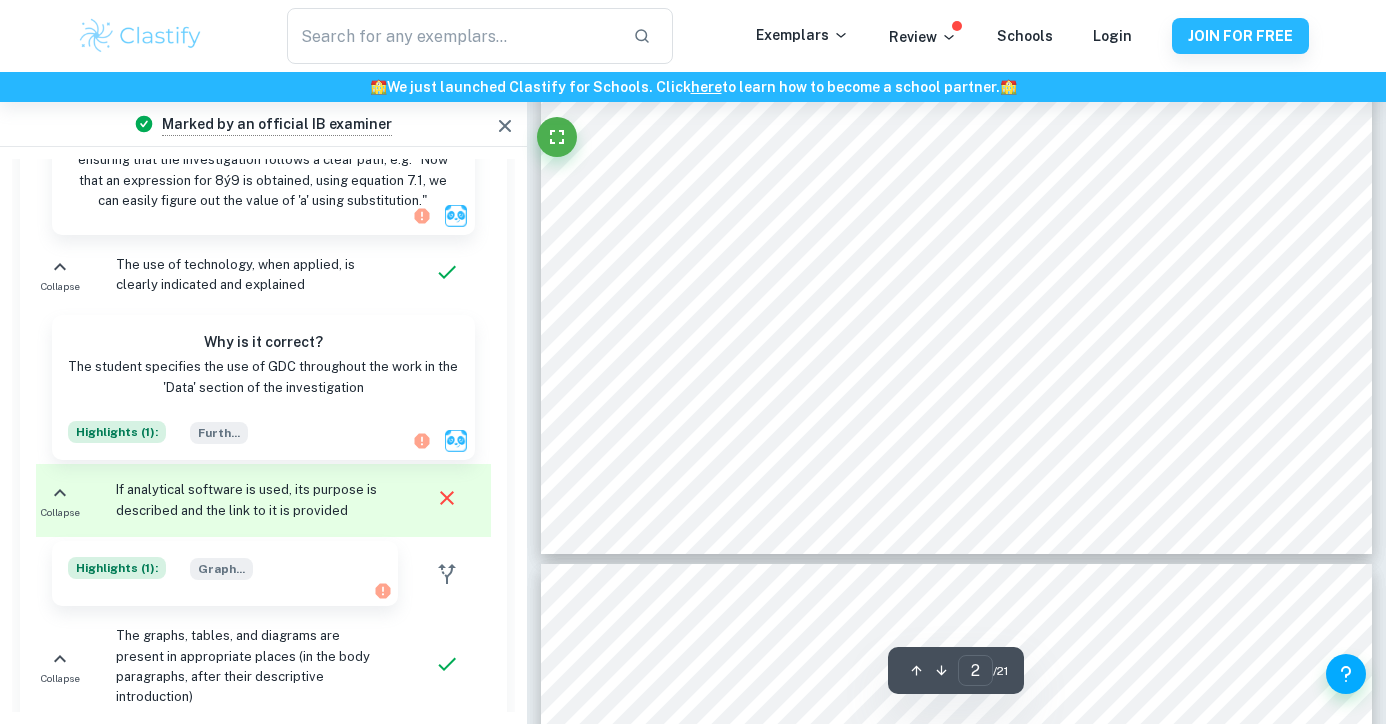 type on "1" 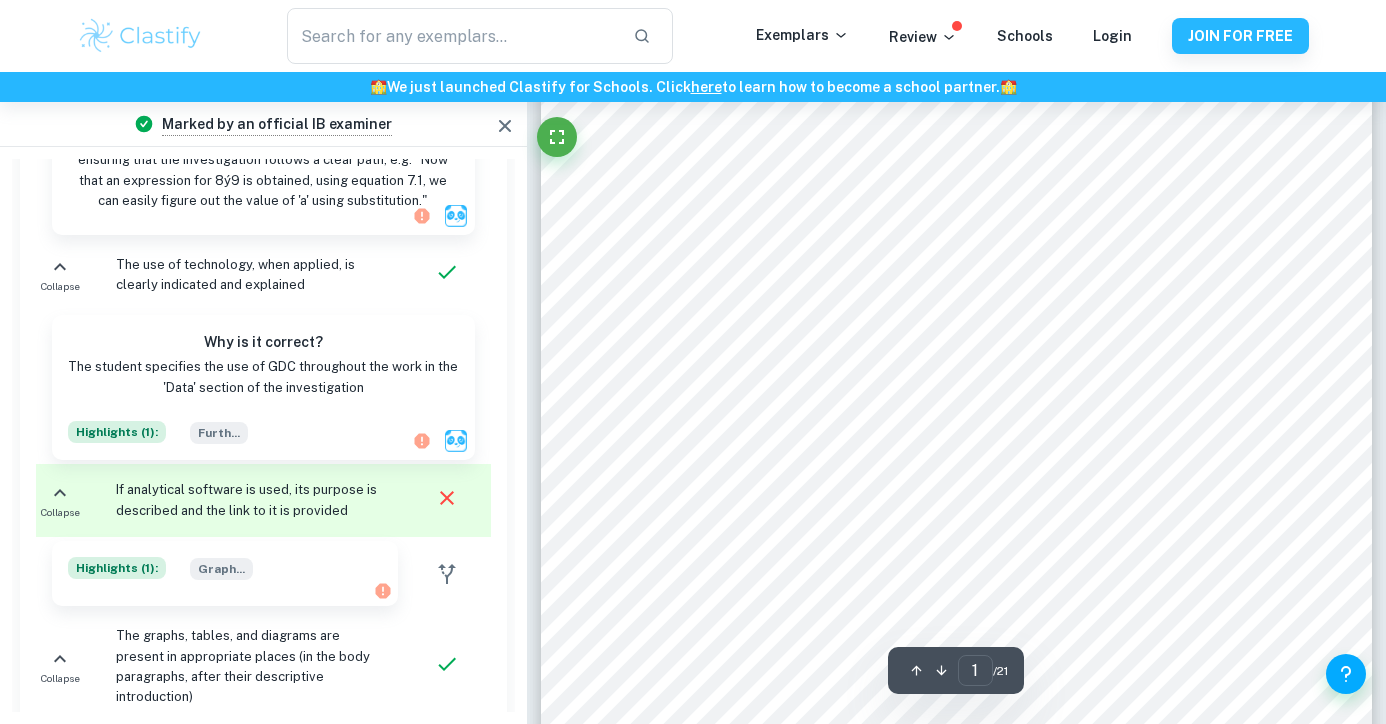 scroll, scrollTop: 0, scrollLeft: 0, axis: both 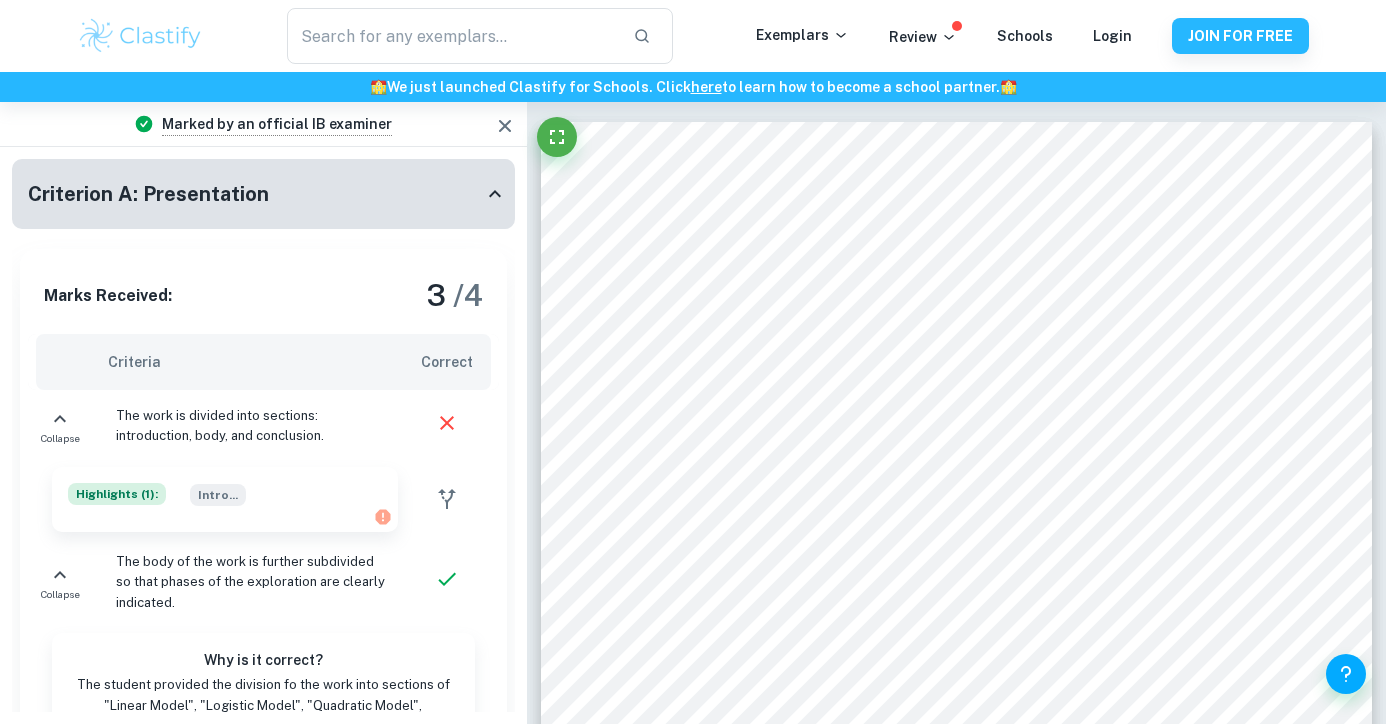 click 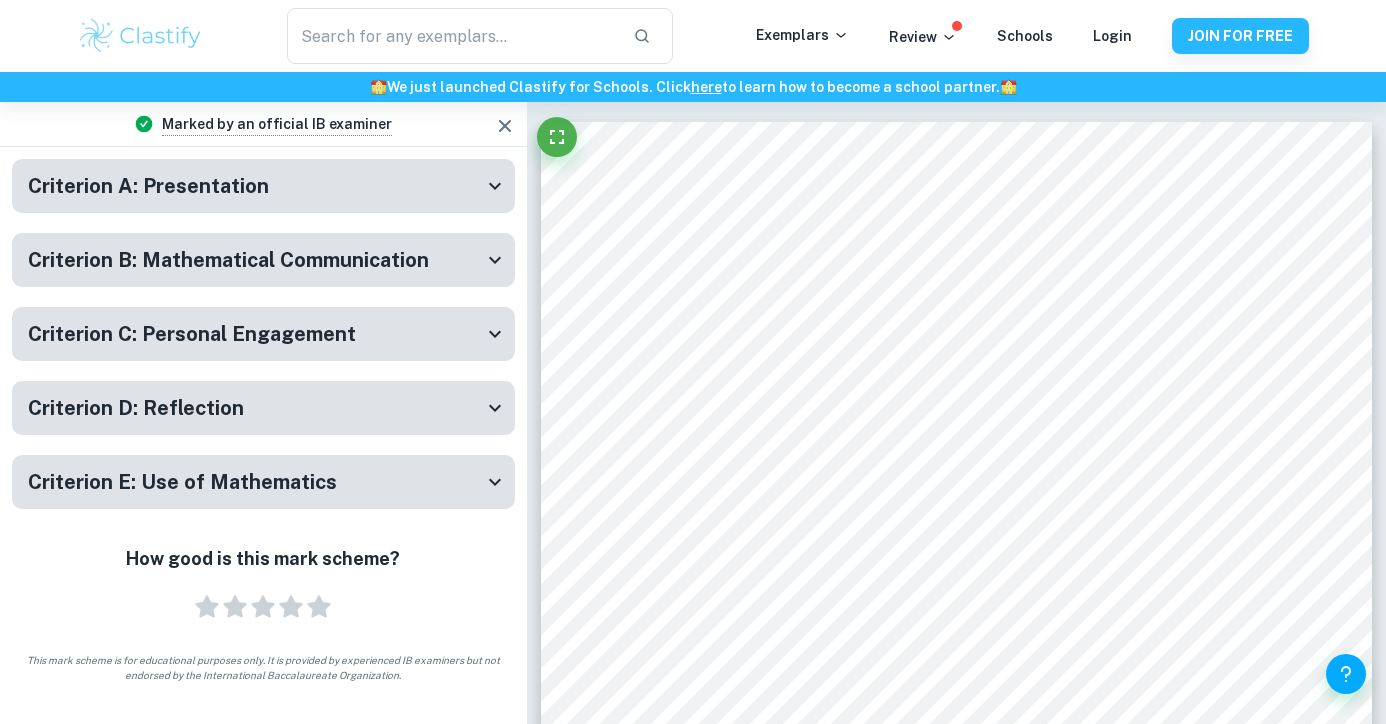 click on "Criterion B: Mathematical Communication" at bounding box center [255, 260] 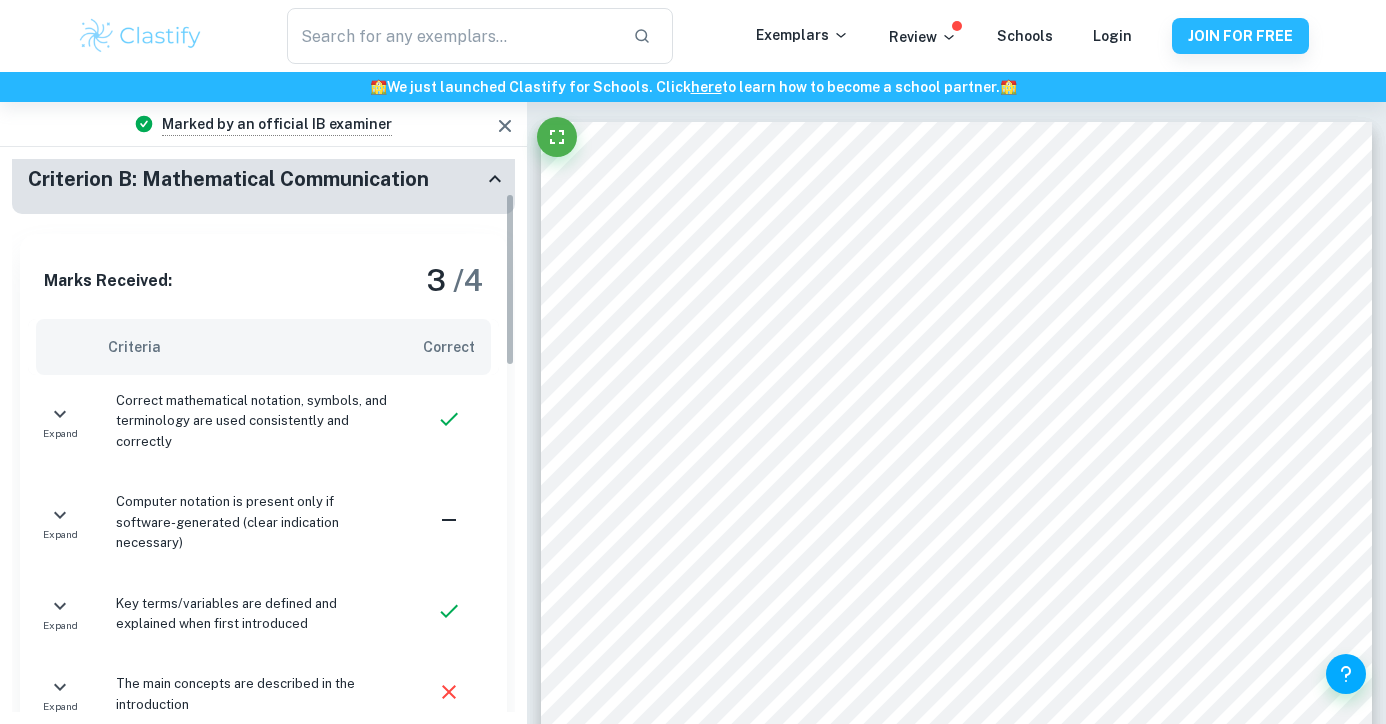 scroll, scrollTop: 103, scrollLeft: 0, axis: vertical 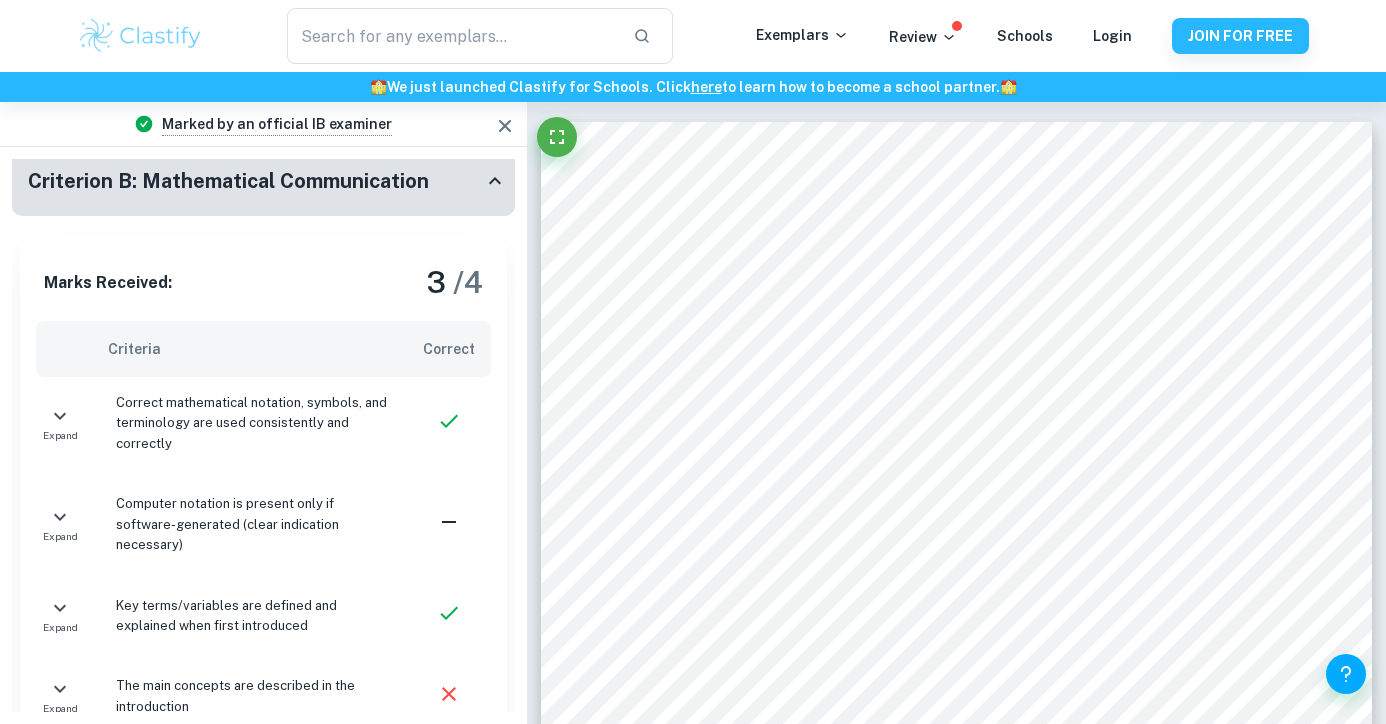click 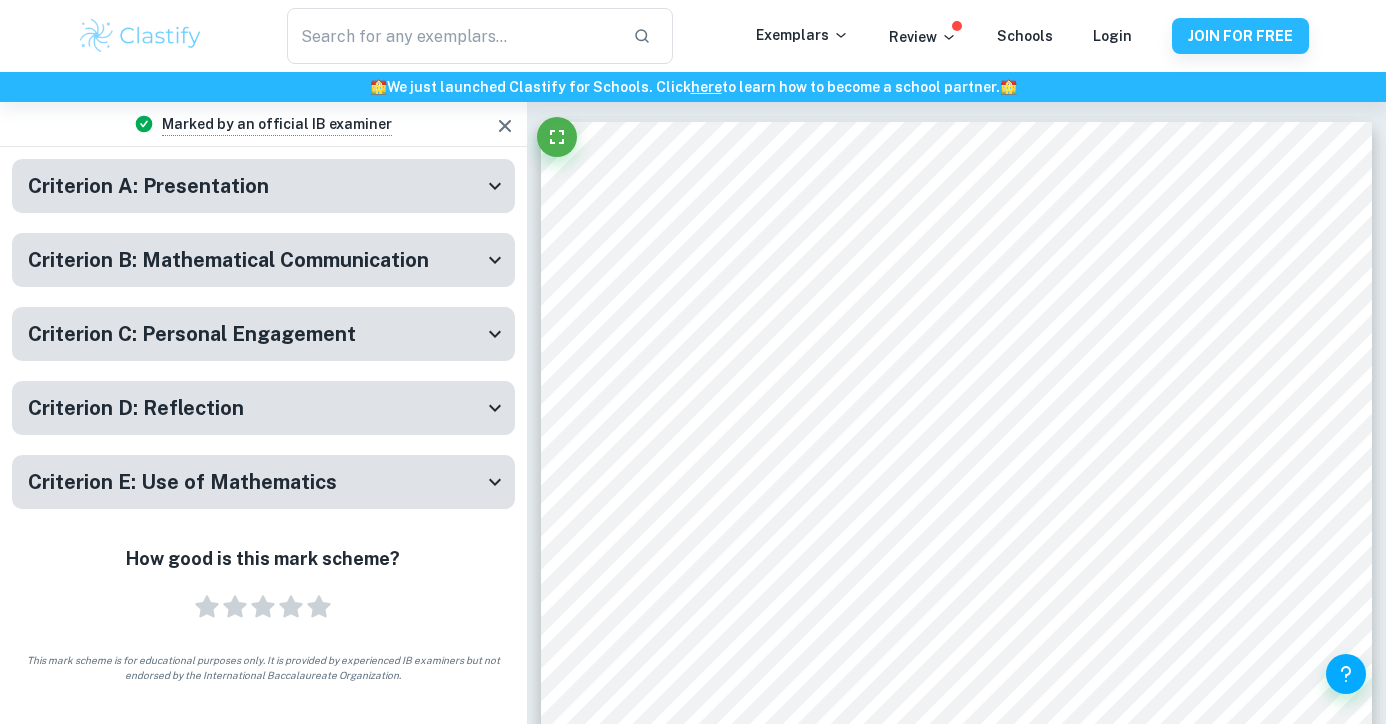 scroll, scrollTop: 0, scrollLeft: 0, axis: both 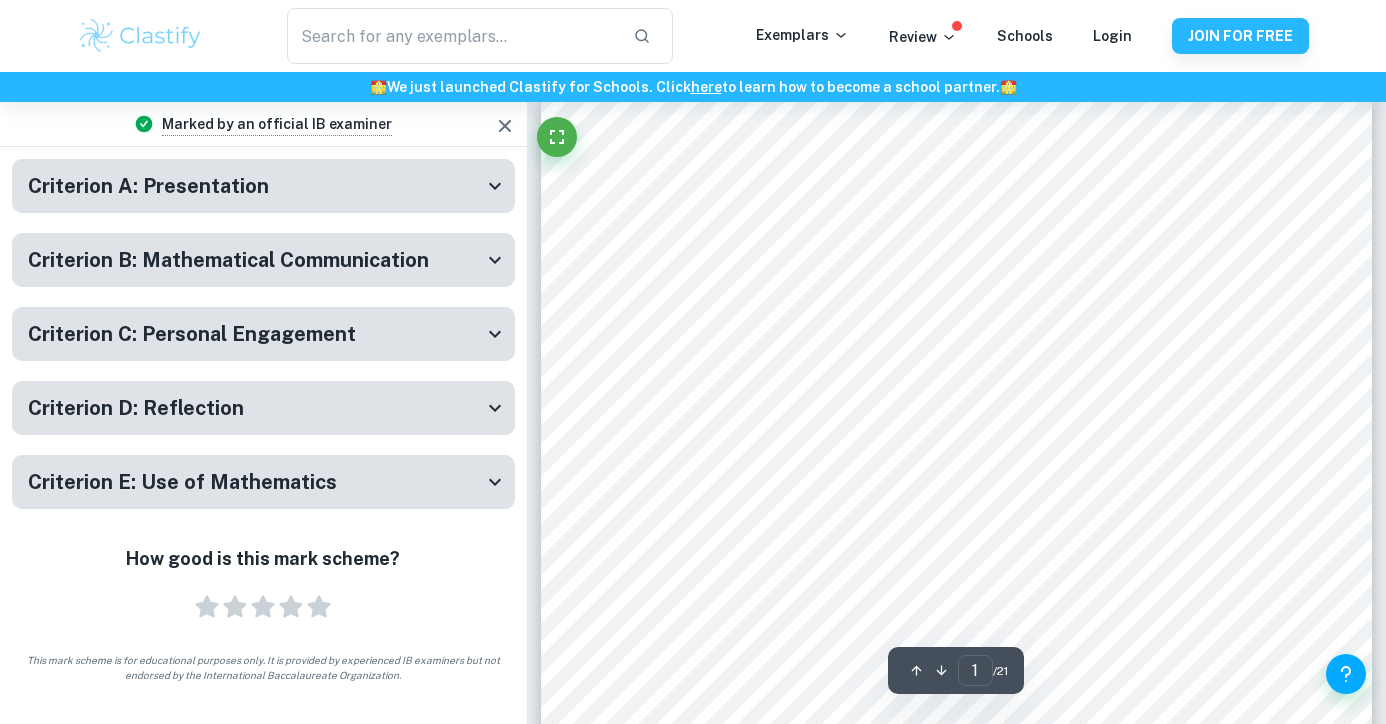 click on "Criterion C: Personal Engagement" at bounding box center [255, 334] 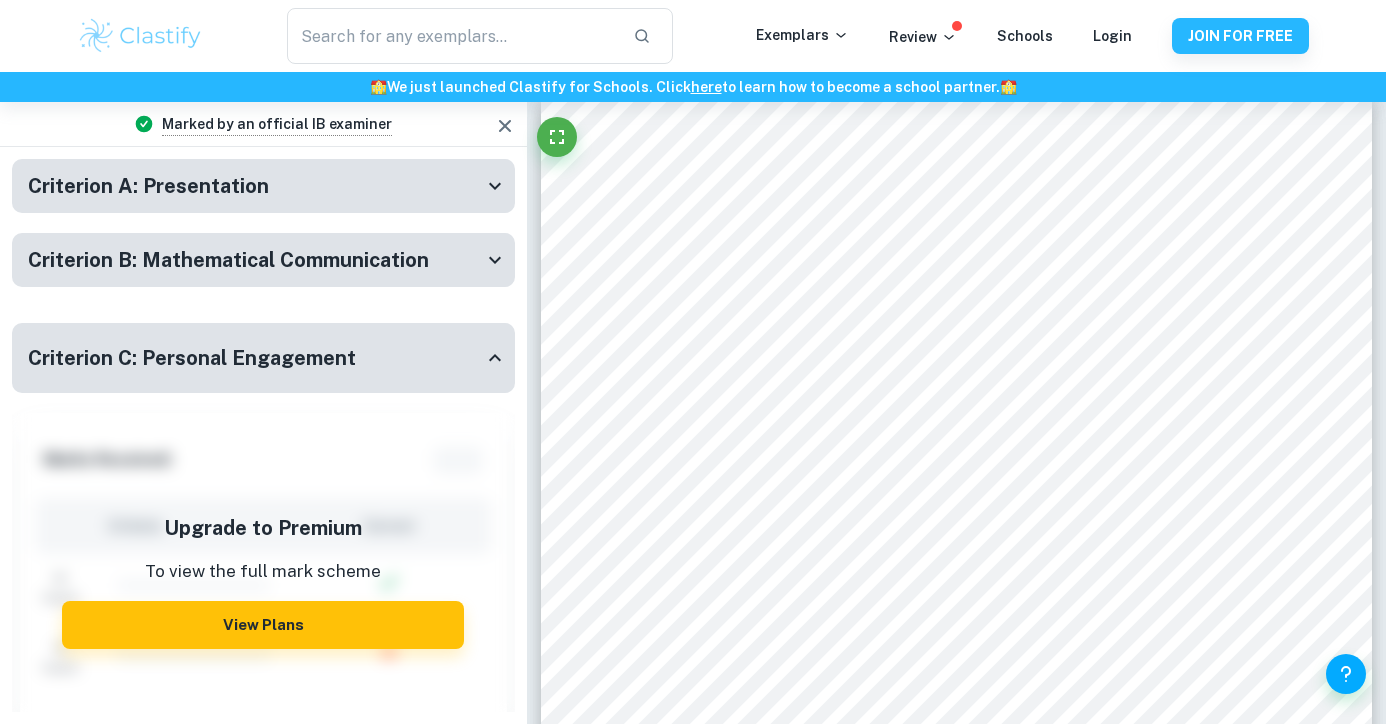 click on "Criterion C: Personal Engagement" at bounding box center [263, 358] 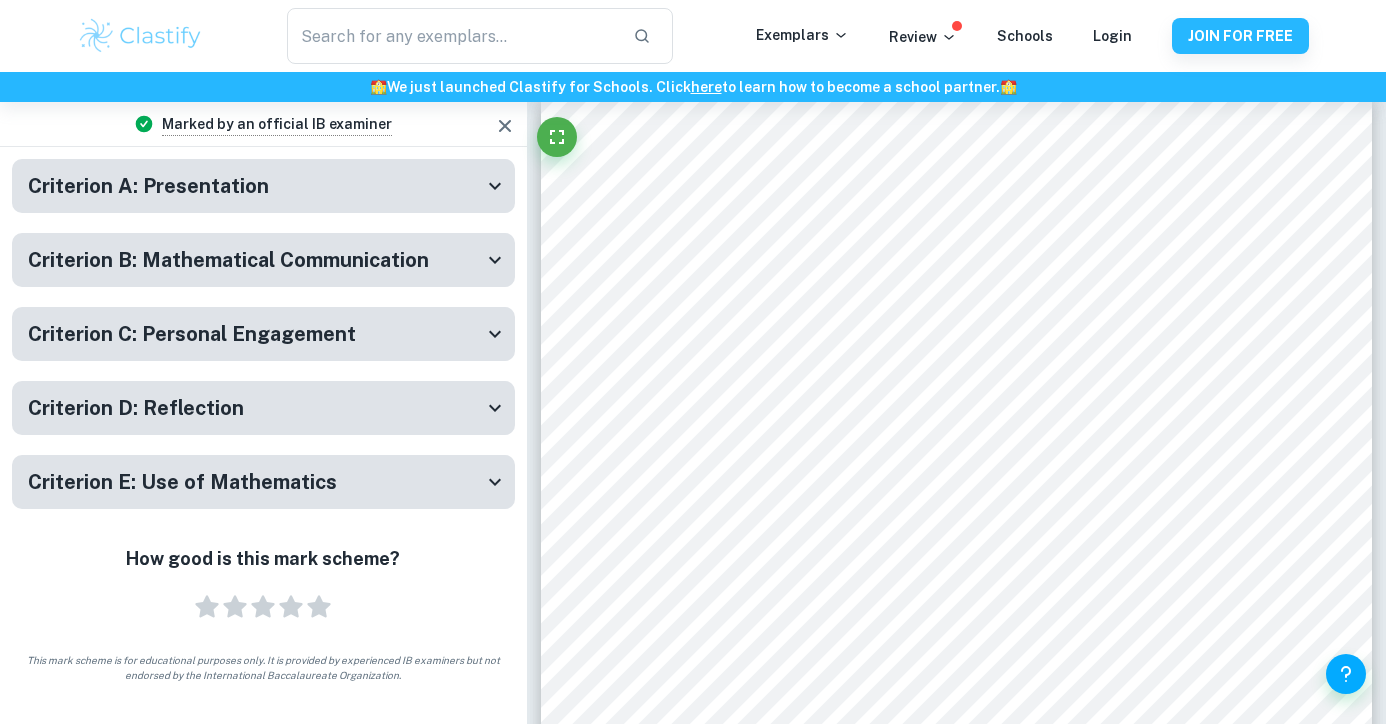 click on "Criterion E: Use of Mathematics" at bounding box center [255, 482] 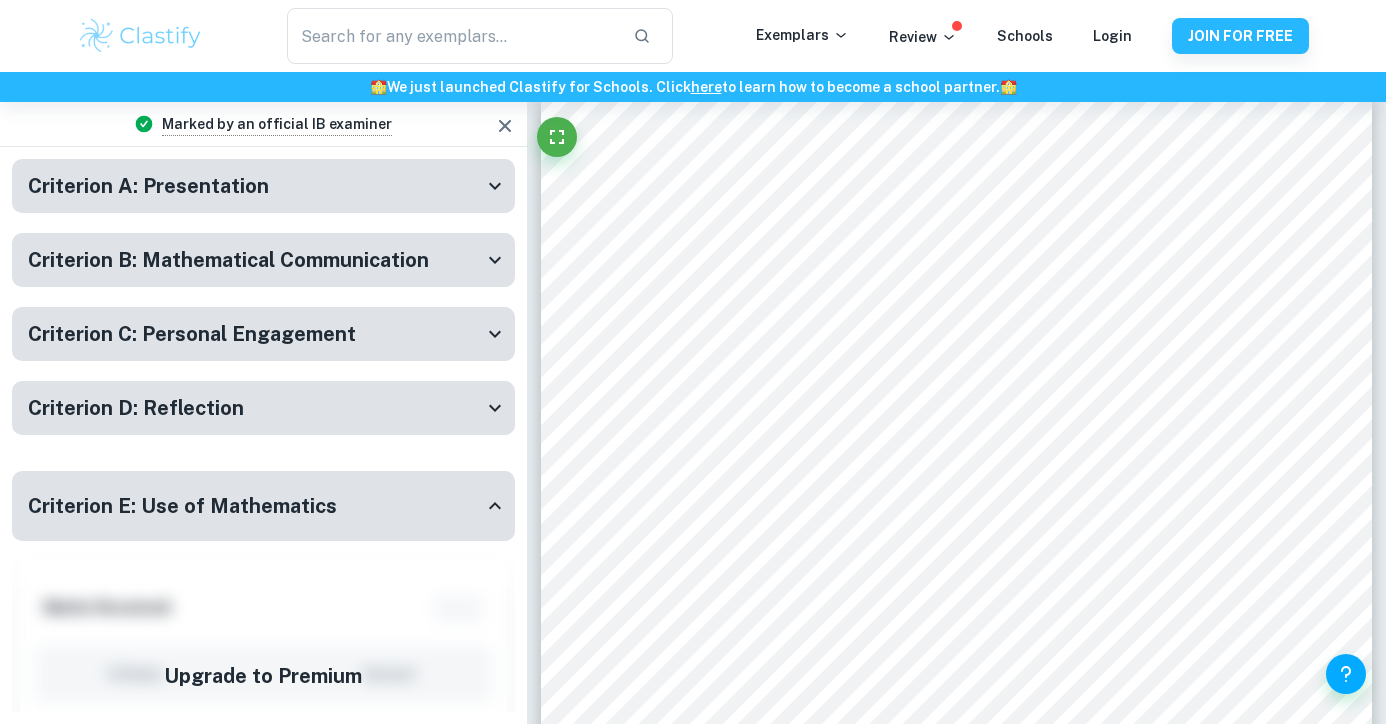 click on "Criterion E: Use of Mathematics" at bounding box center [263, 506] 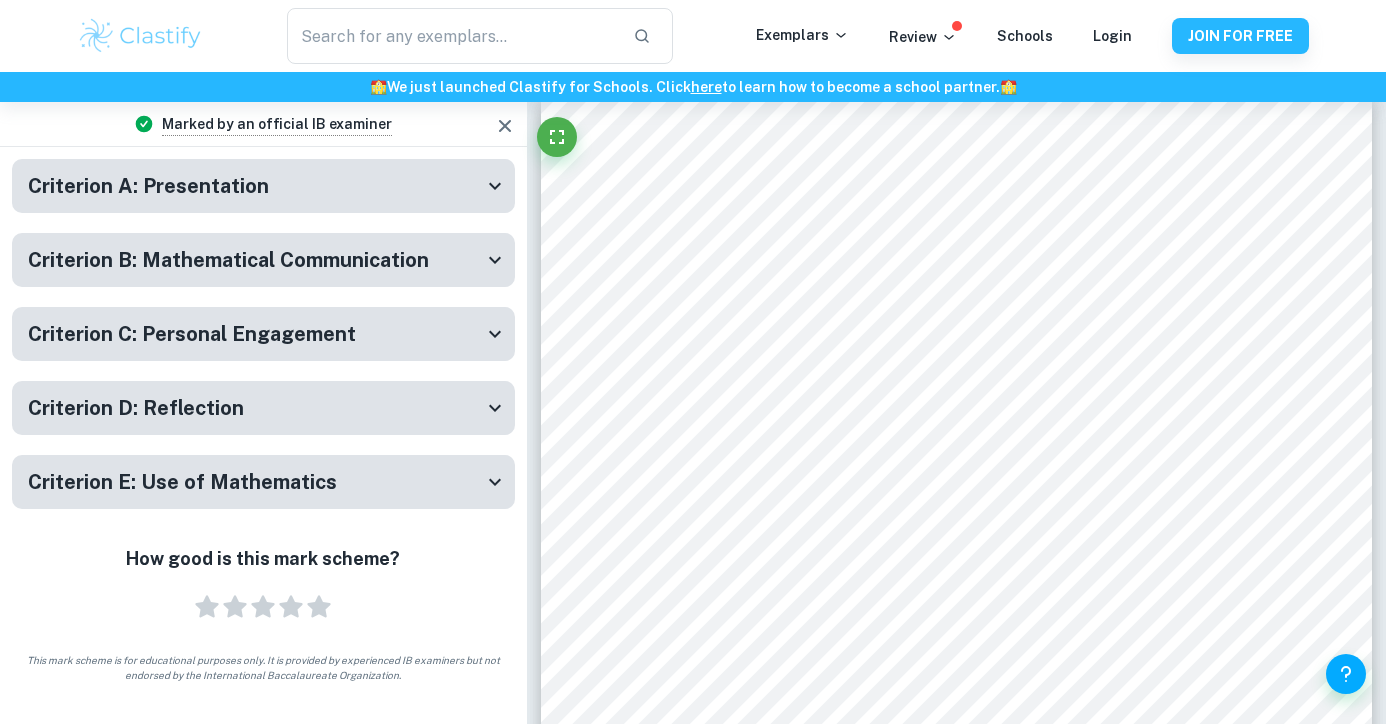 click on "Criterion D: Reflection" at bounding box center [263, 408] 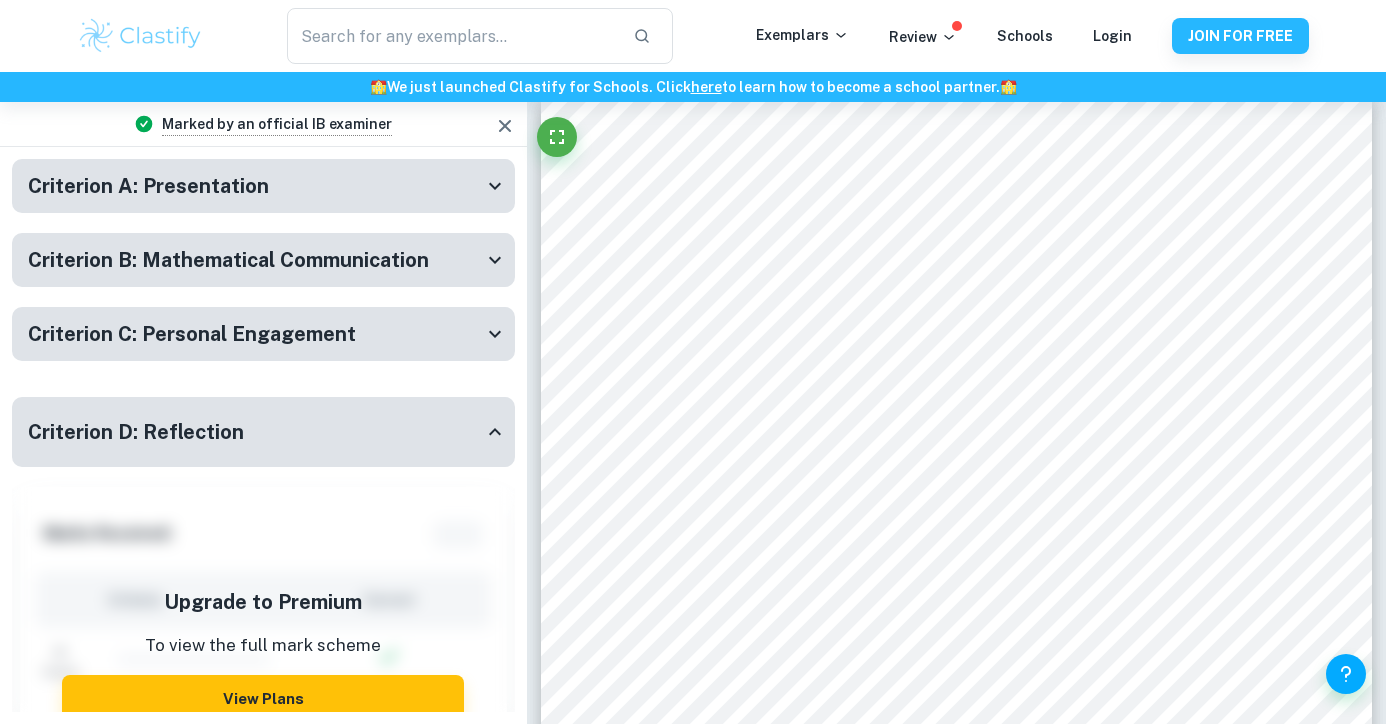 click on "Criterion A: Presentation Marks Received:  3   / 4 Criteria Correct Collapse   The work is divided into sections: introduction, body, and conclusion. Highlights ( 1 ):      Intro ... Collapse   The body of the work is further subdivided so that phases of the exploration are clearly indicated. Why is it correct?   The student provided the division fo the work into sections of "Linear Model", "Logistic Model", "Quadratic Model", "Residuals", "Residual Plots" and "Predicting population of [GEOGRAPHIC_DATA] using the Quadratic model" ensuring that the subsections were provided in the work Collapse   The topic of the Internal assessment is stated clearly and explained in the introduction Why is it correct?   Highlights ( 2 ):      <The  ... Over  ... Collapse   The introduction includes a general description of the student's approach to the topic and what area of the math curriculum the exploration focuses on Why is it correct?   Highlights ( 1 ):      I wil ... Collapse   Why is it correct?   Highlights ( 1 ):      o con ..." at bounding box center [263, 894] 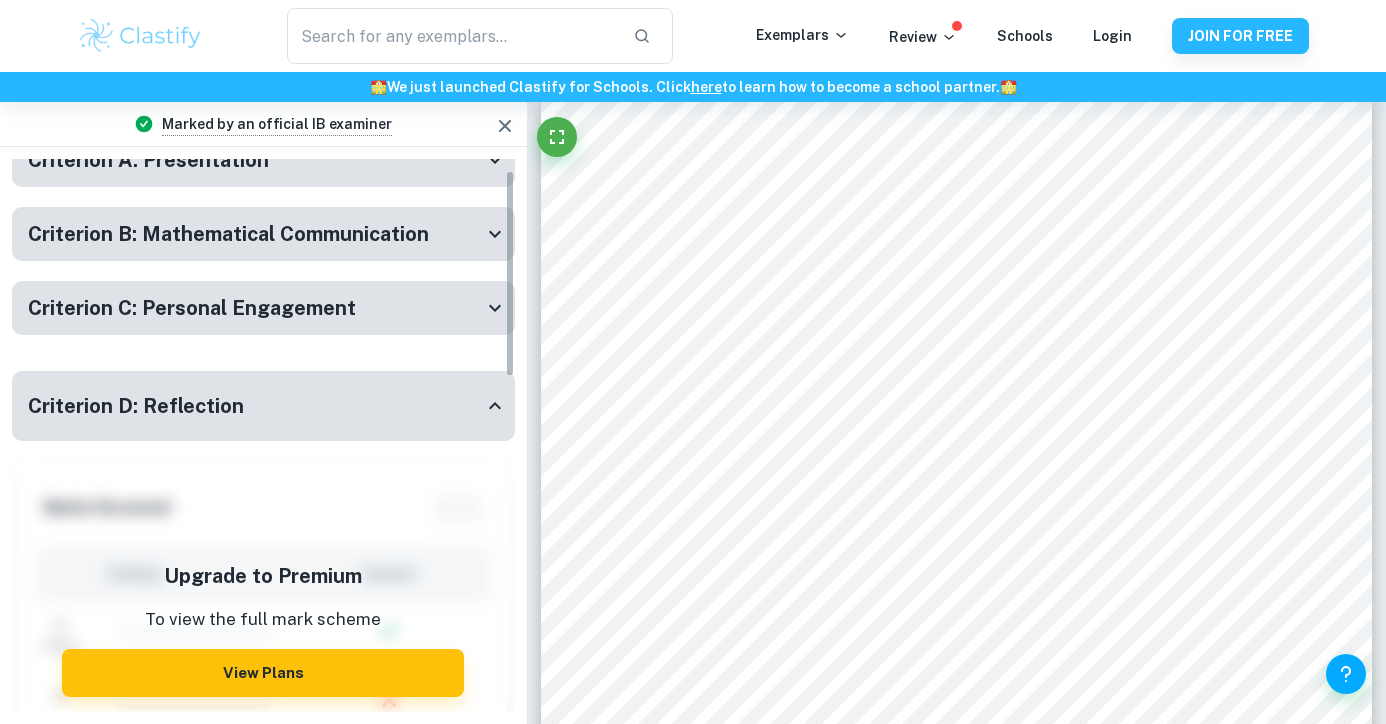 scroll, scrollTop: 33, scrollLeft: 0, axis: vertical 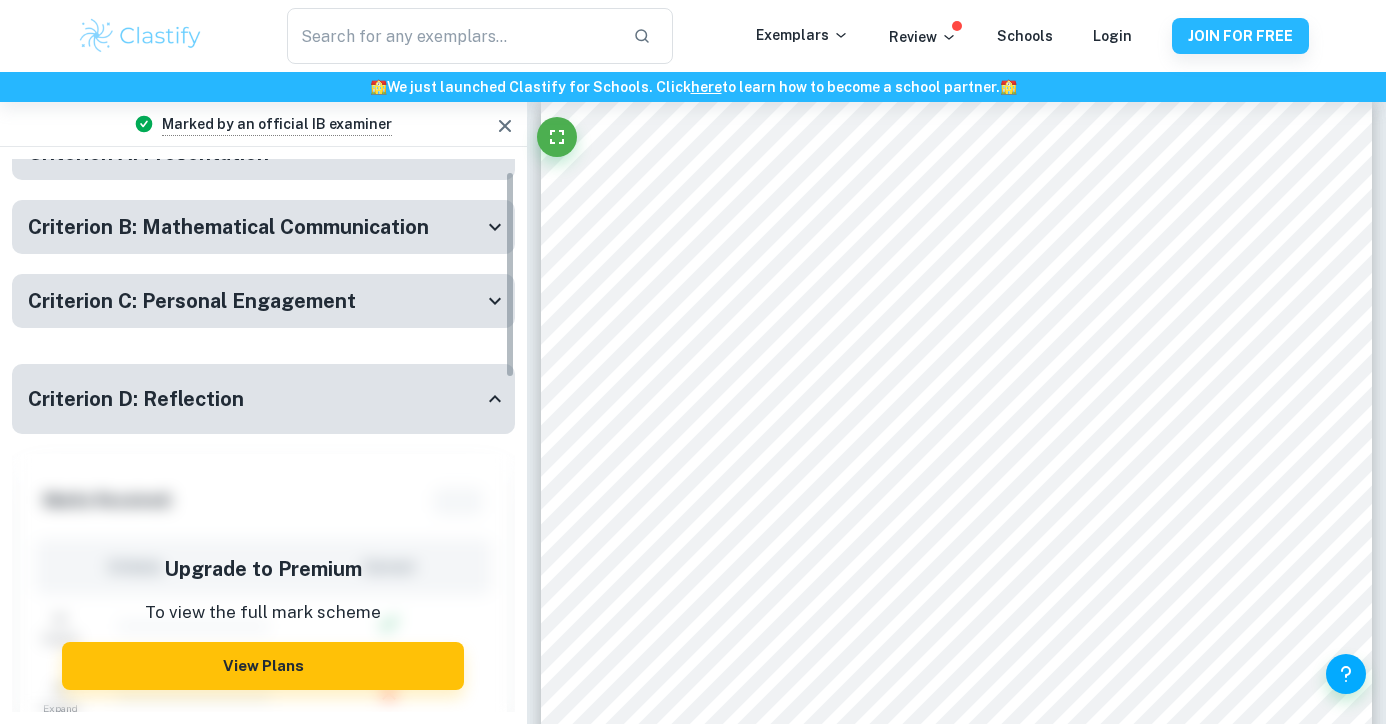 click 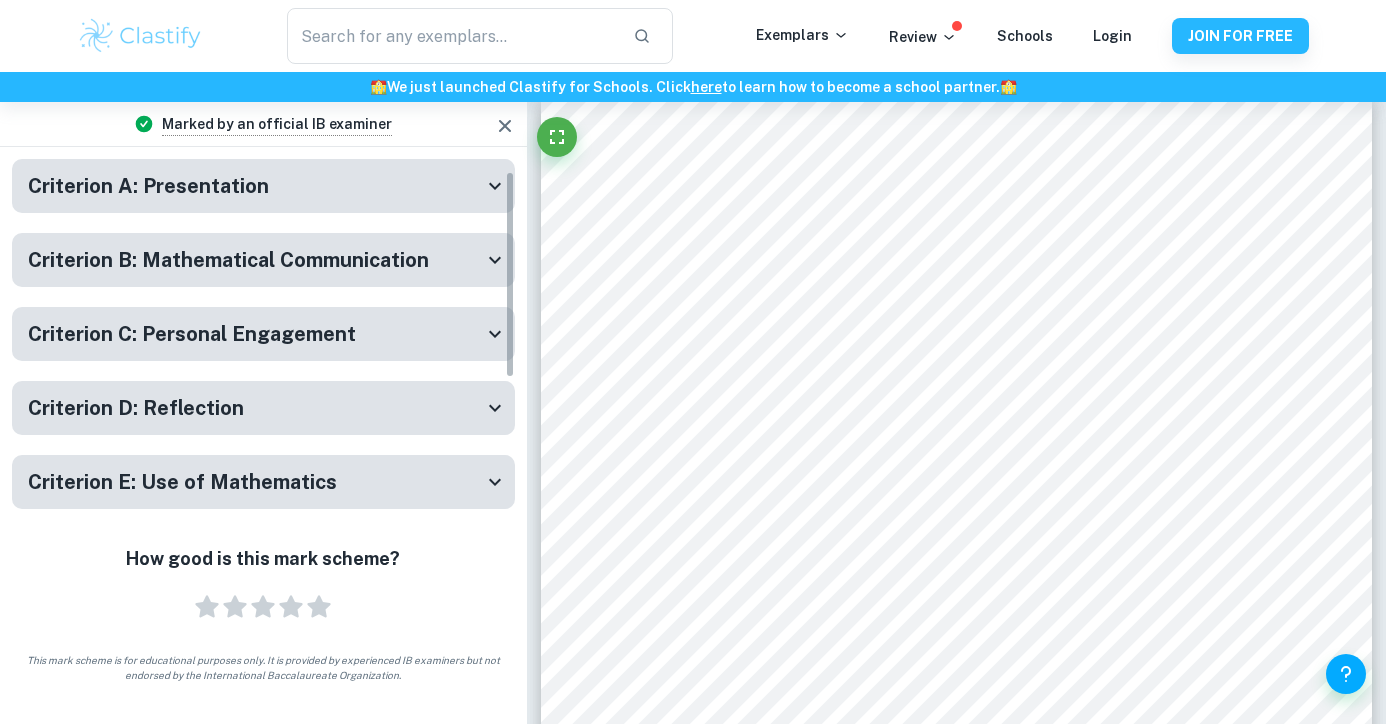 scroll, scrollTop: 0, scrollLeft: 0, axis: both 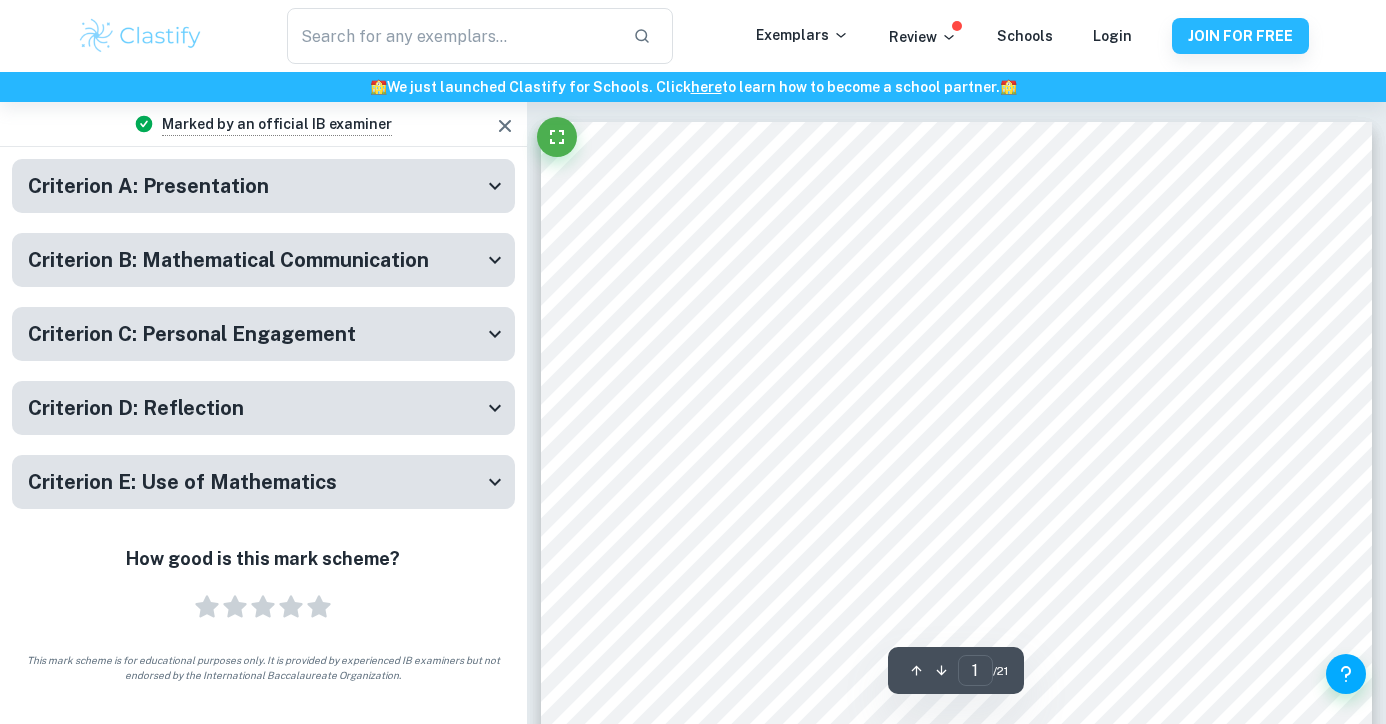 click 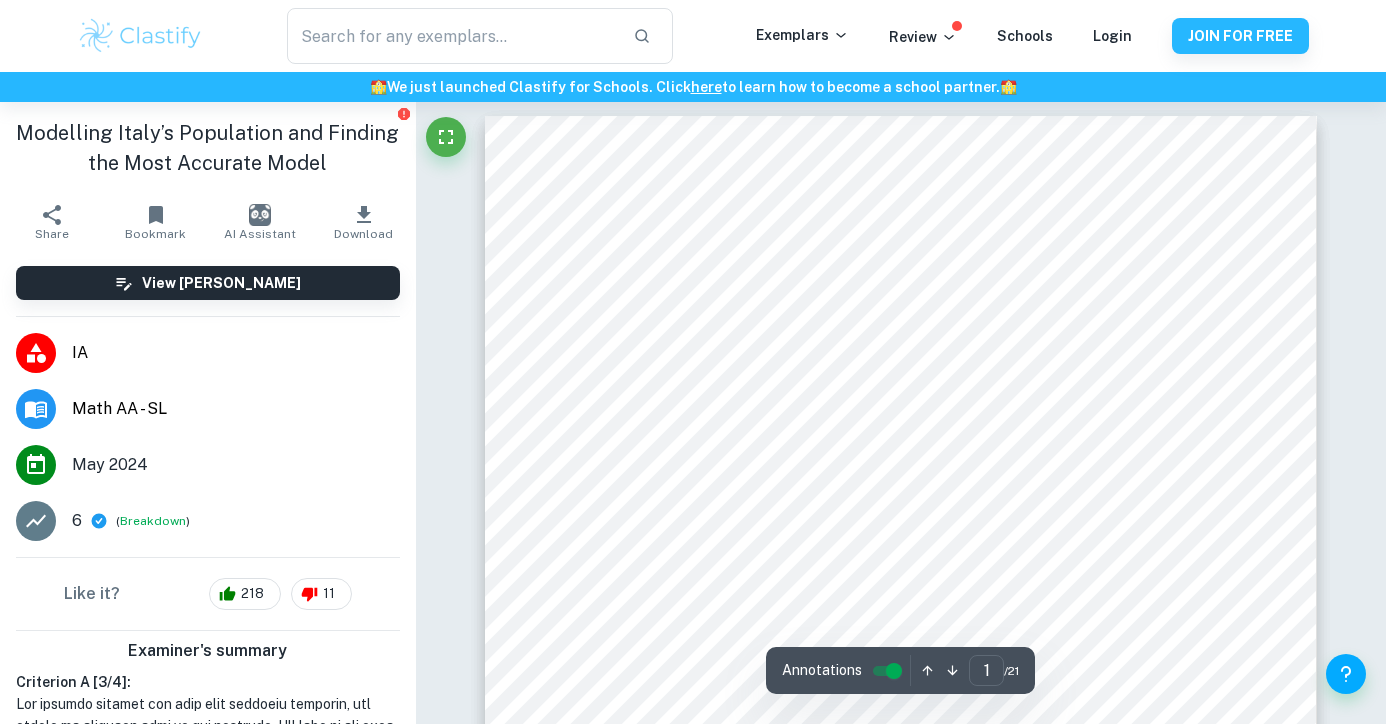 scroll, scrollTop: 0, scrollLeft: 0, axis: both 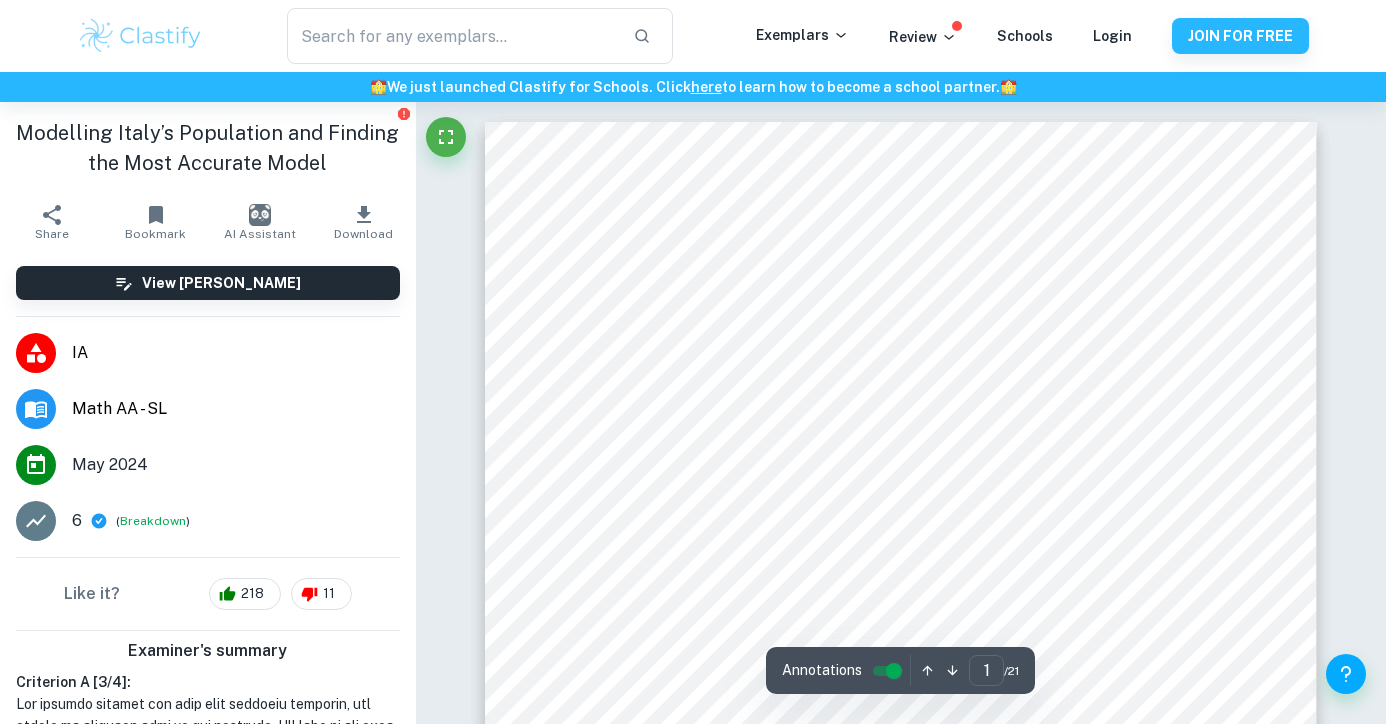 click 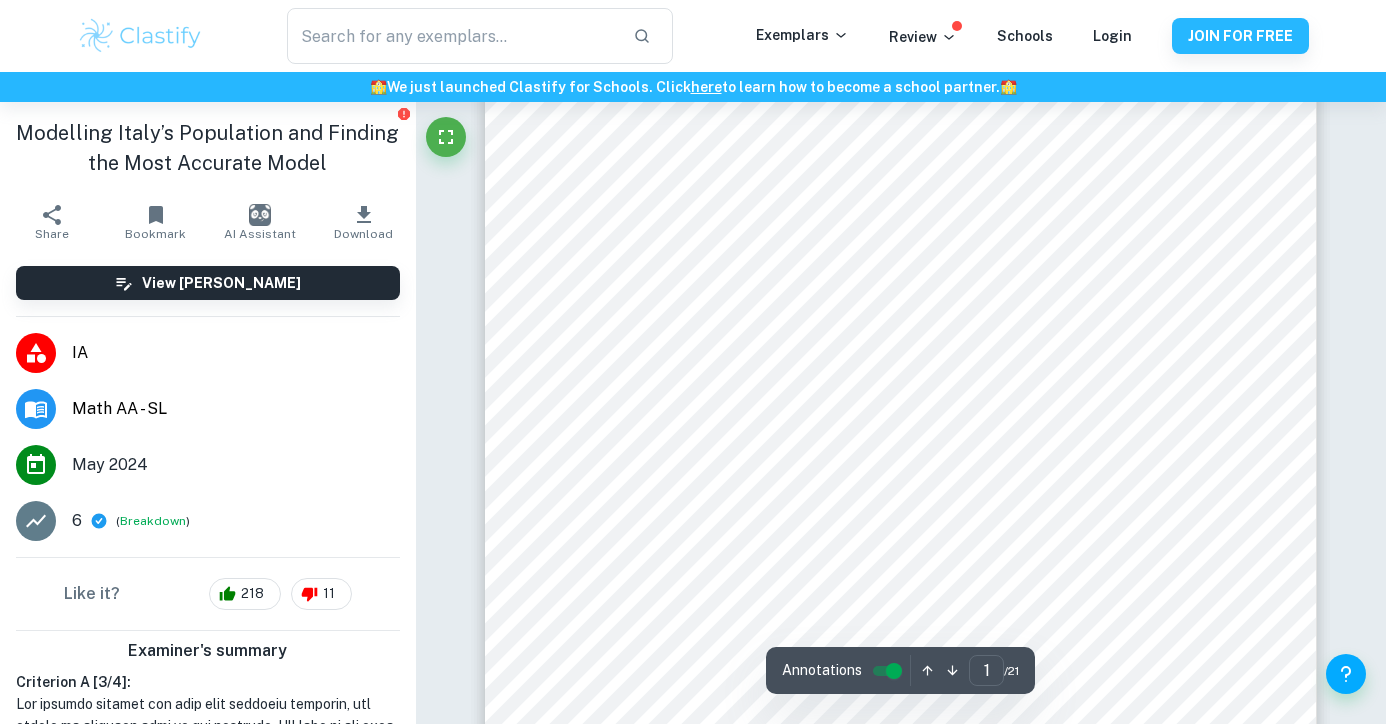 scroll, scrollTop: 525, scrollLeft: 0, axis: vertical 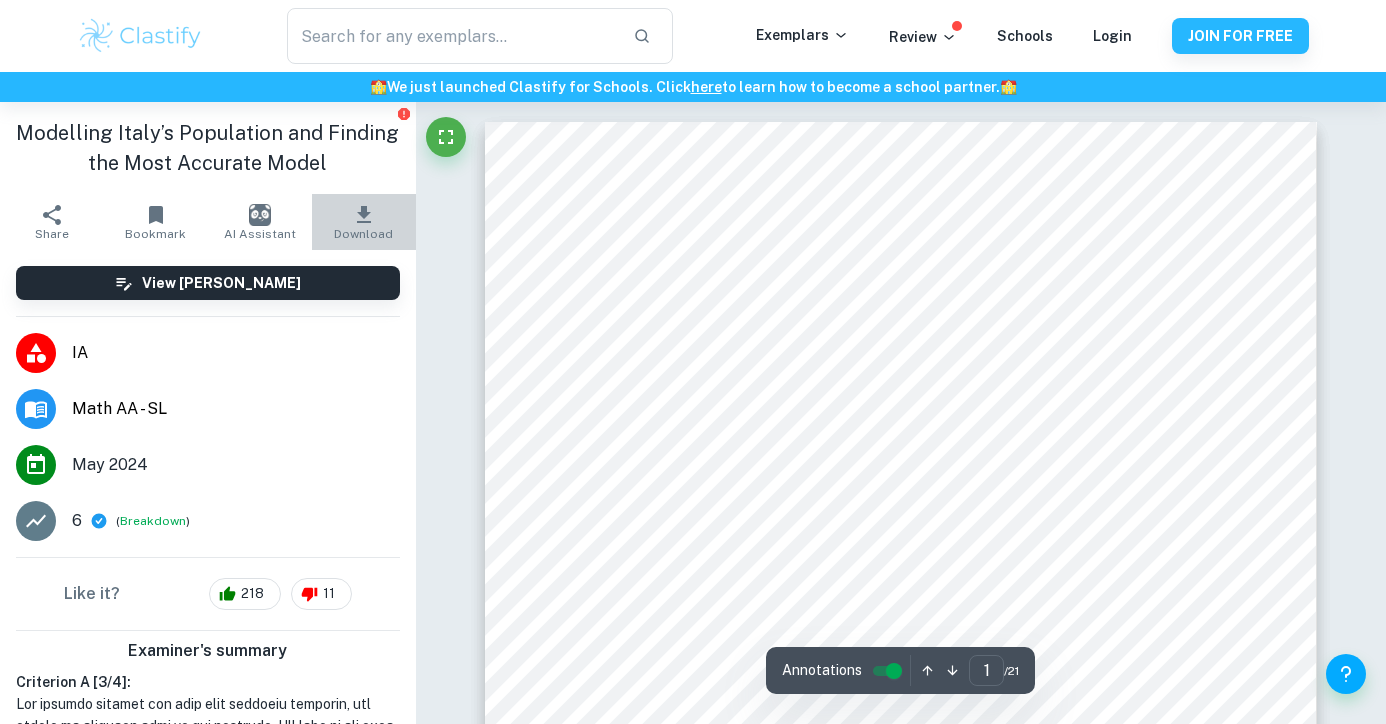 click 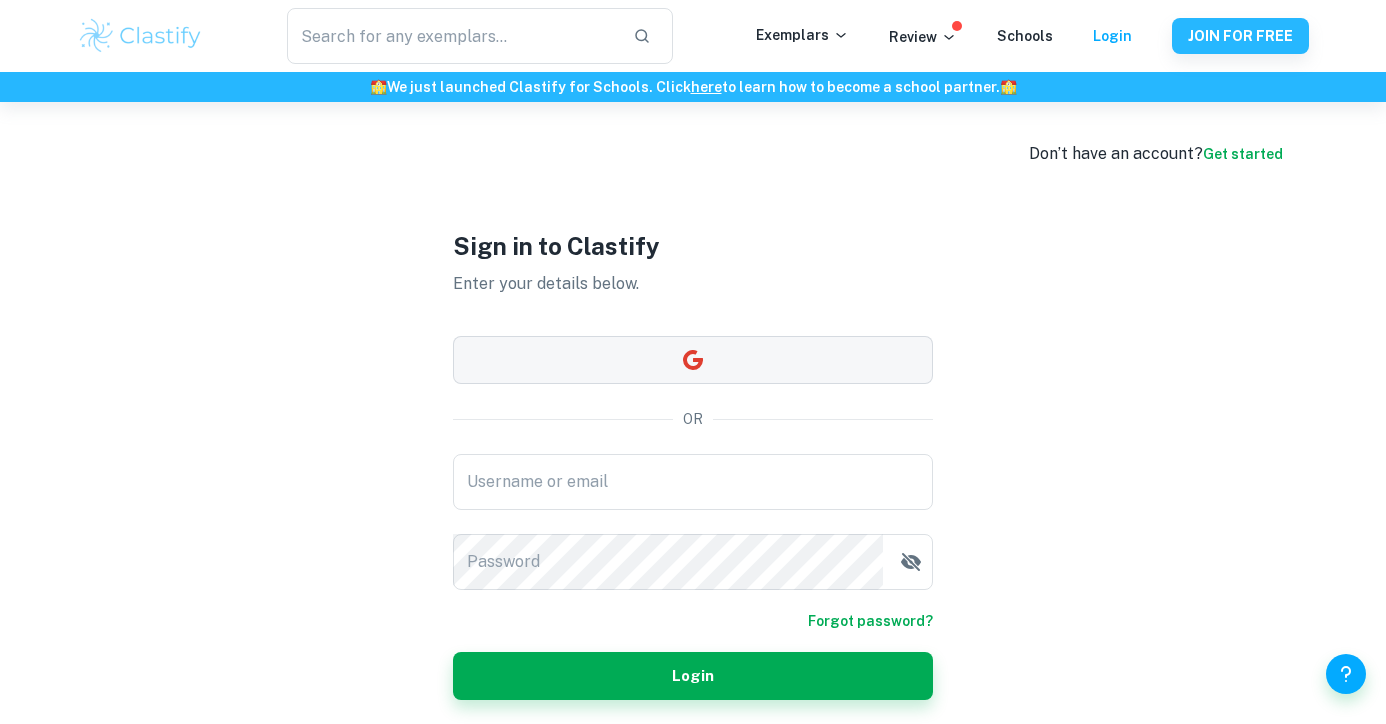 click at bounding box center (693, 360) 